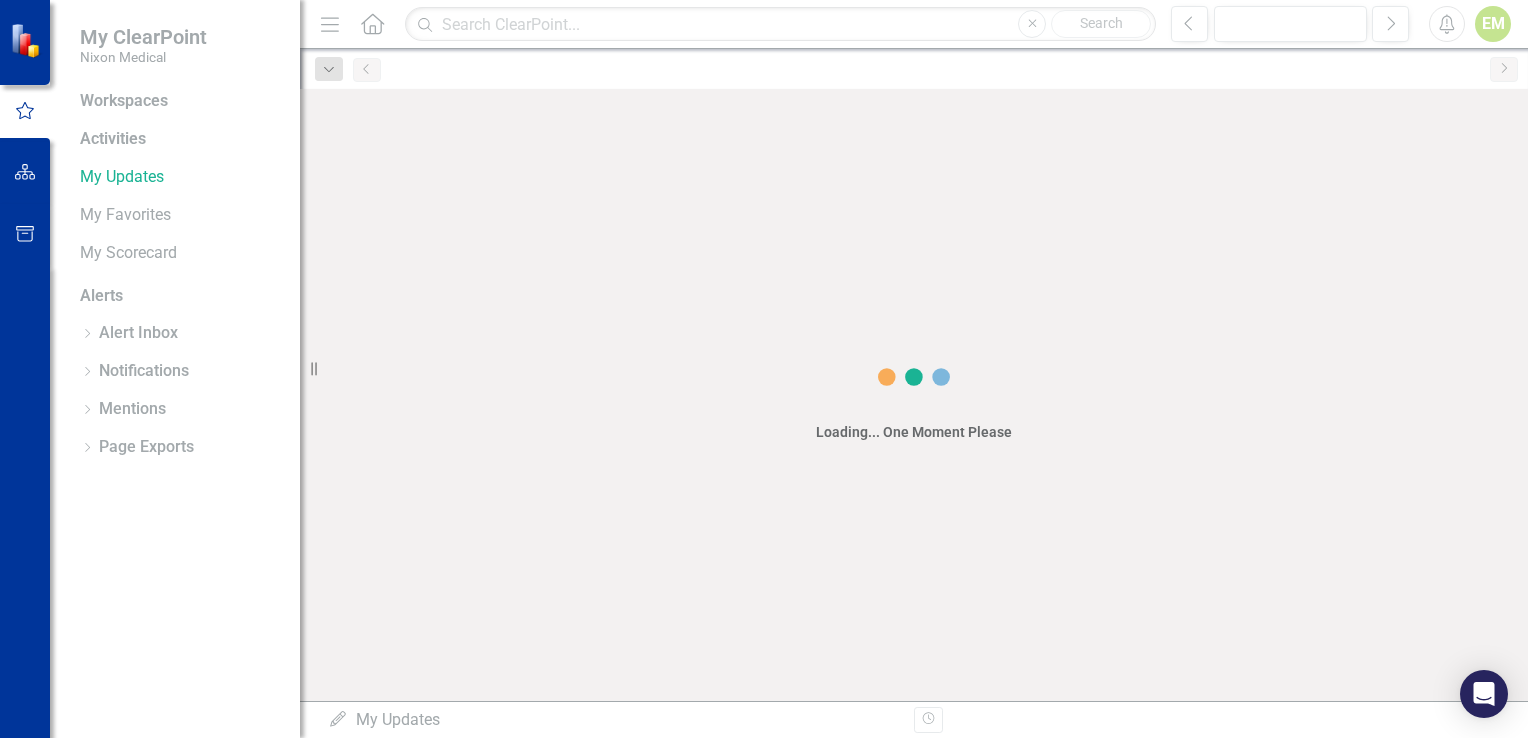 scroll, scrollTop: 0, scrollLeft: 0, axis: both 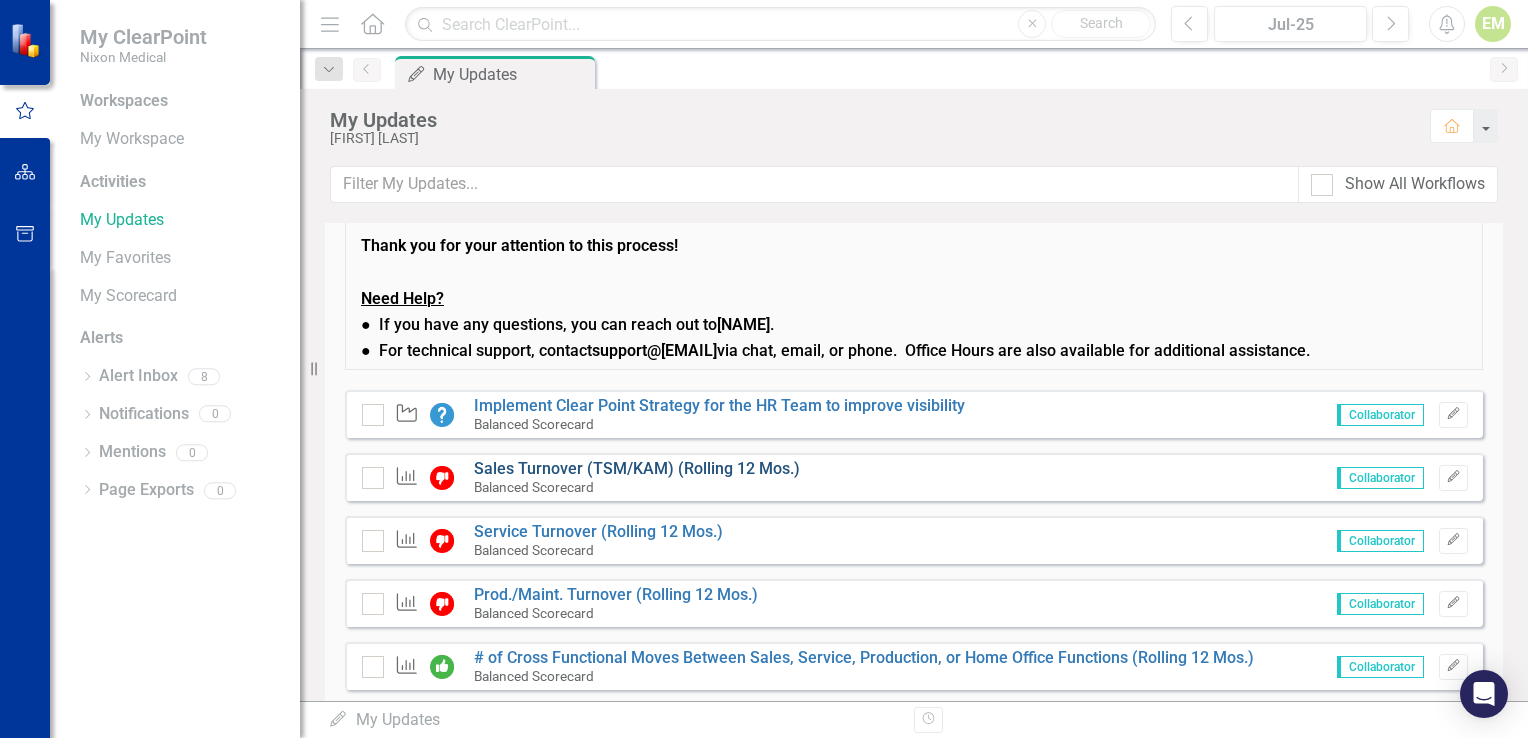 click on "Sales Turnover (TSM/KAM) (Rolling 12 Mos.)" at bounding box center [637, 468] 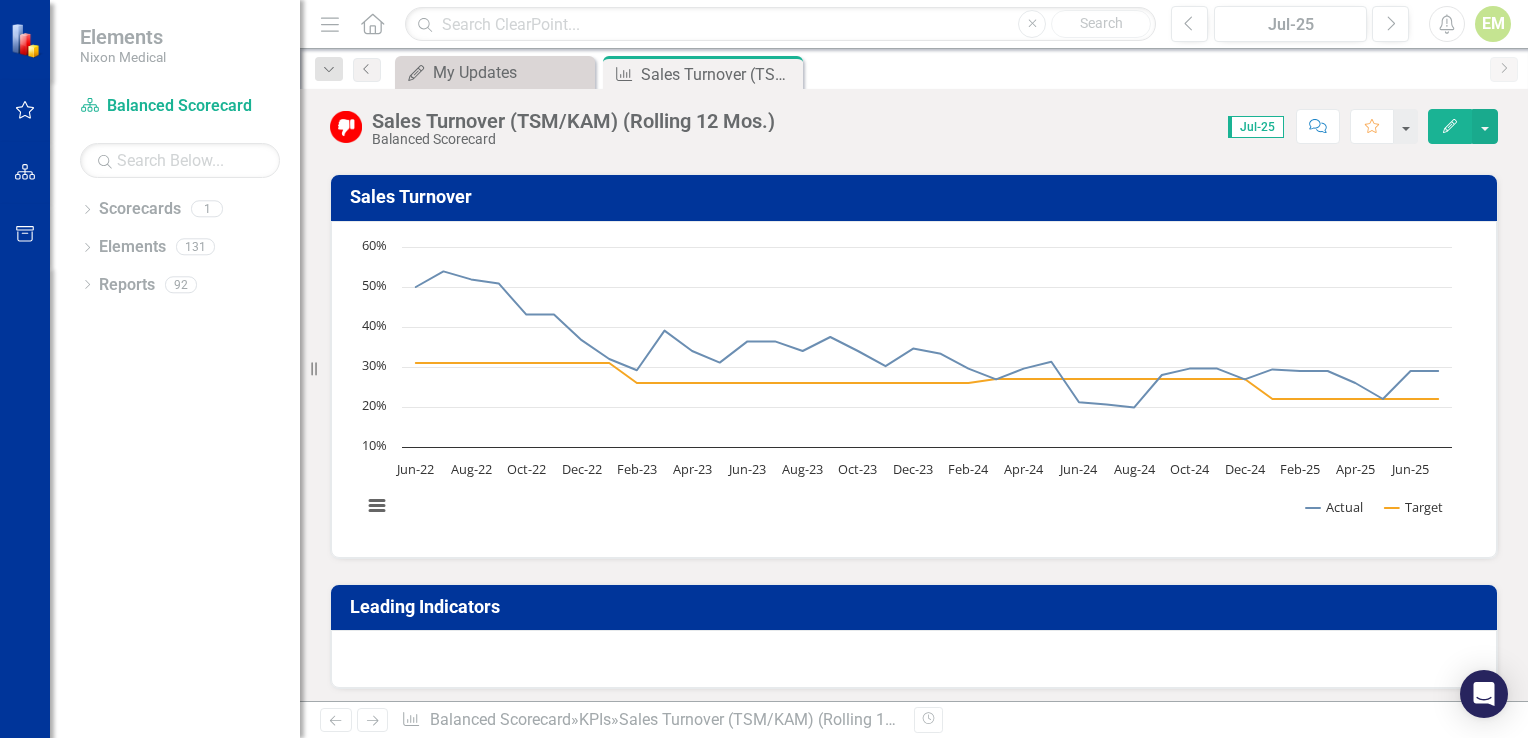 scroll, scrollTop: 0, scrollLeft: 0, axis: both 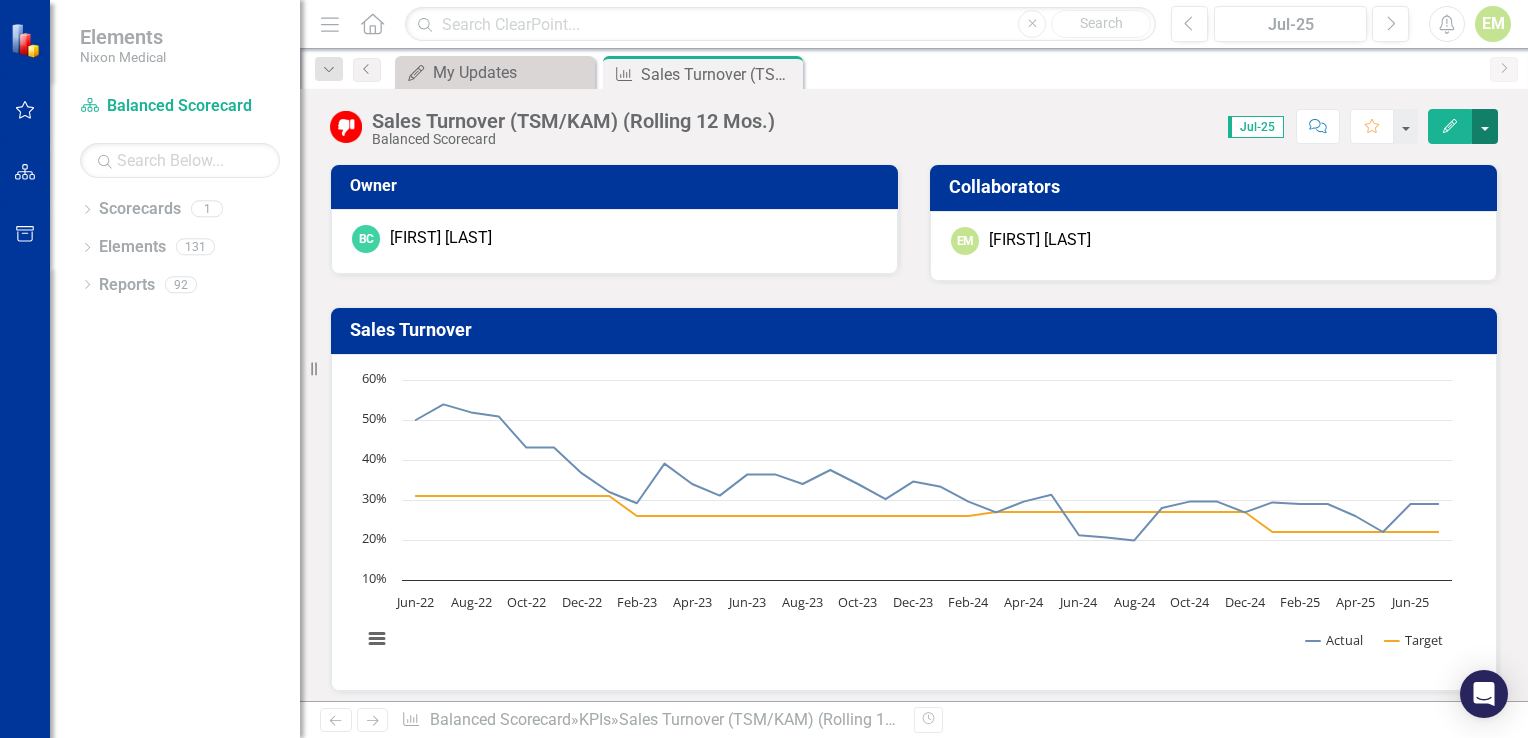 click at bounding box center [1485, 126] 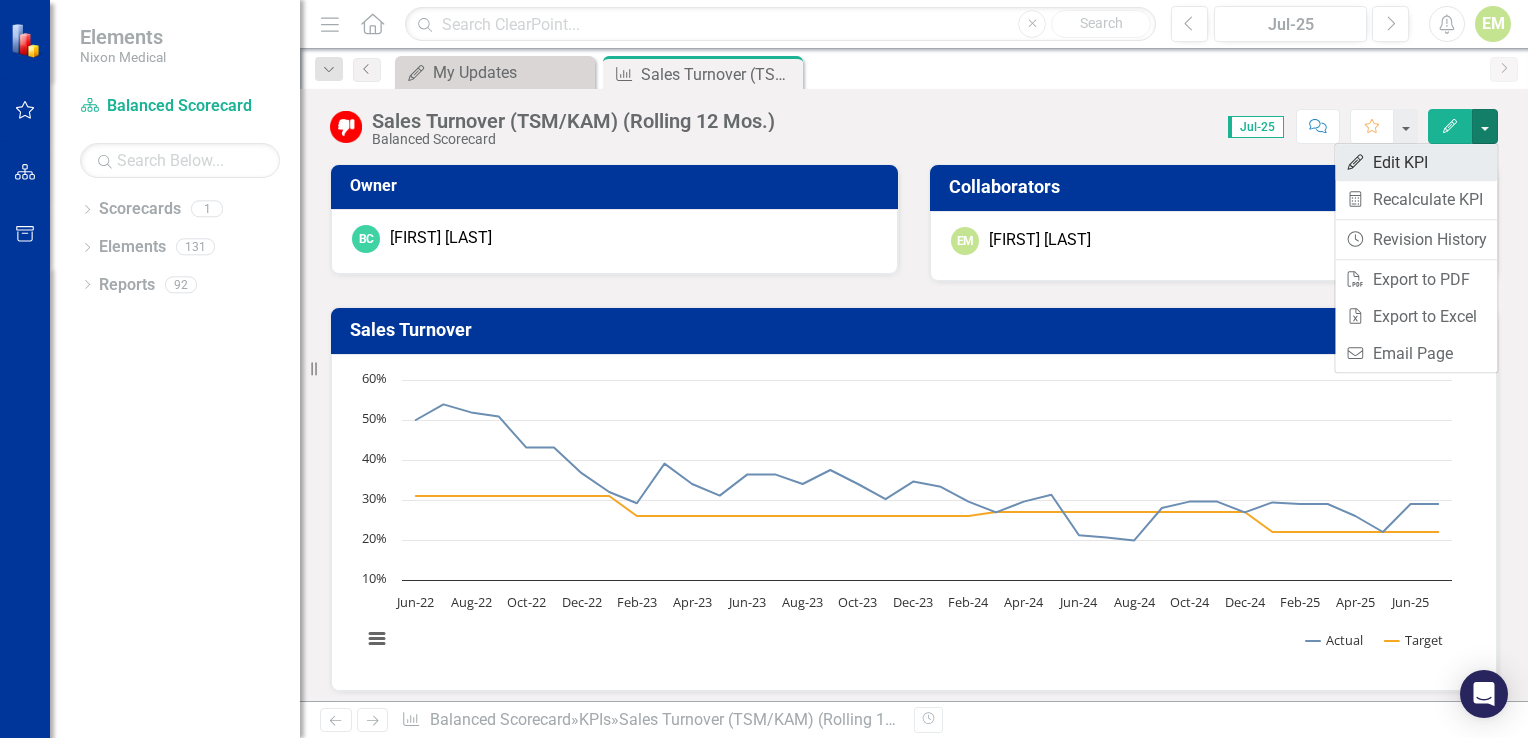 click on "Edit Edit KPI" at bounding box center [1416, 162] 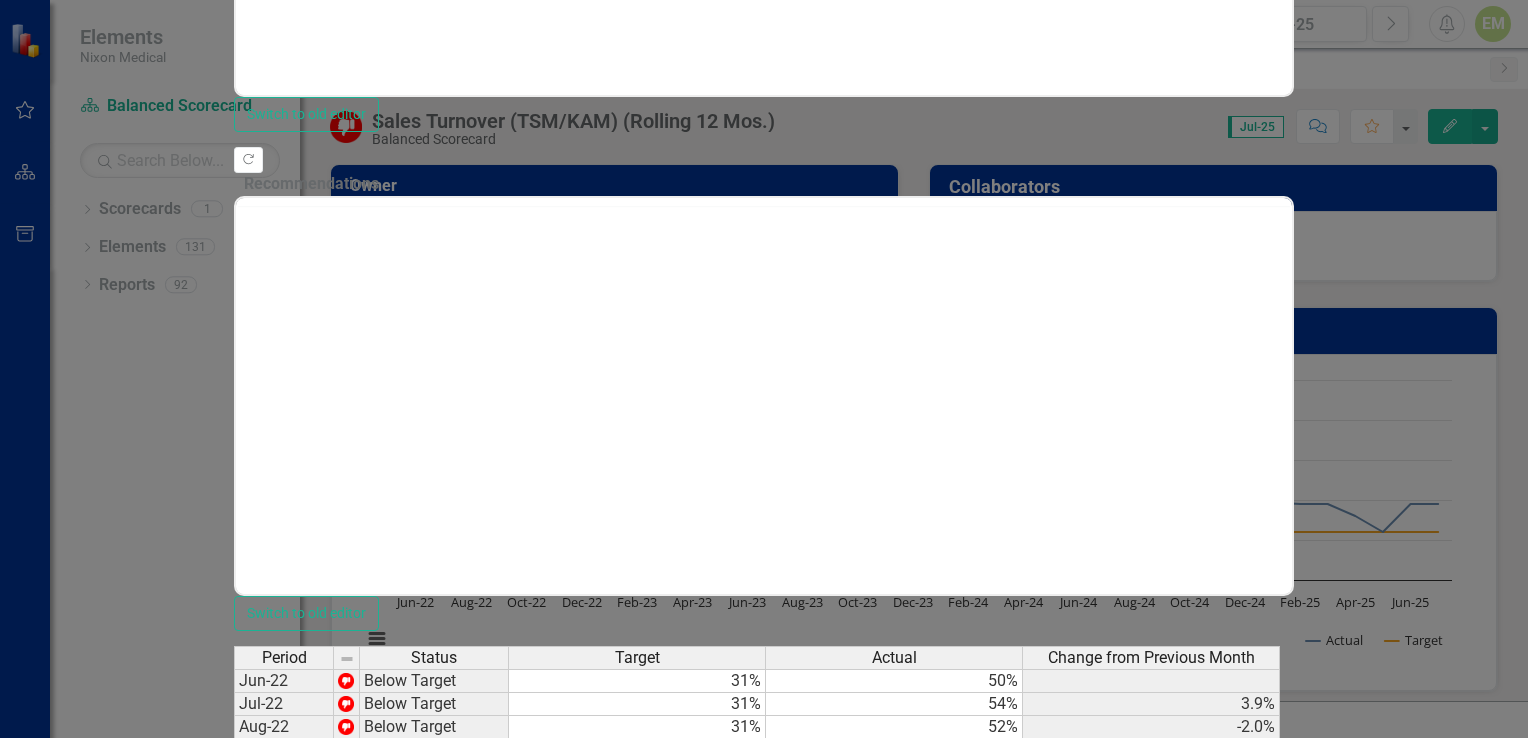 scroll, scrollTop: 0, scrollLeft: 0, axis: both 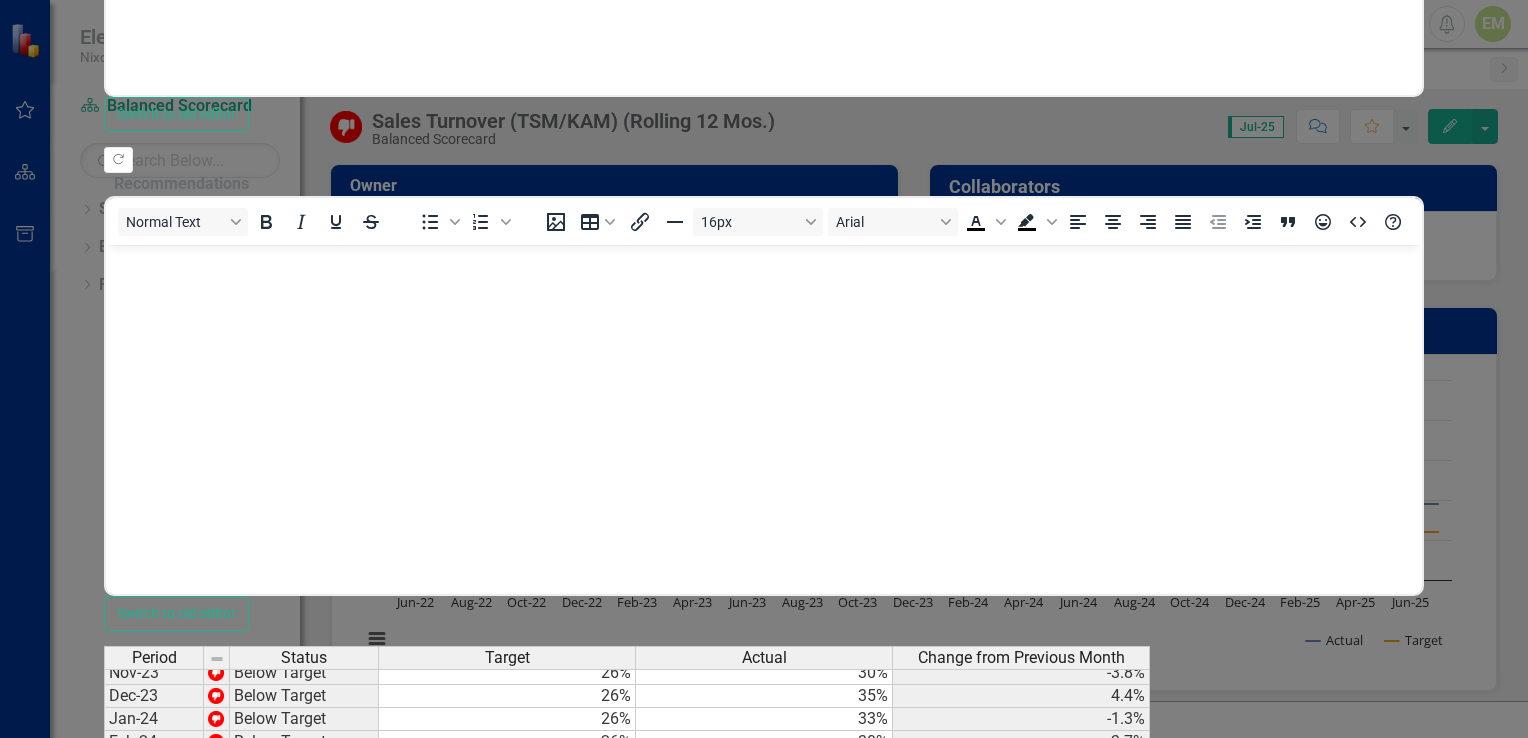 click on "Save" at bounding box center [210, 1273] 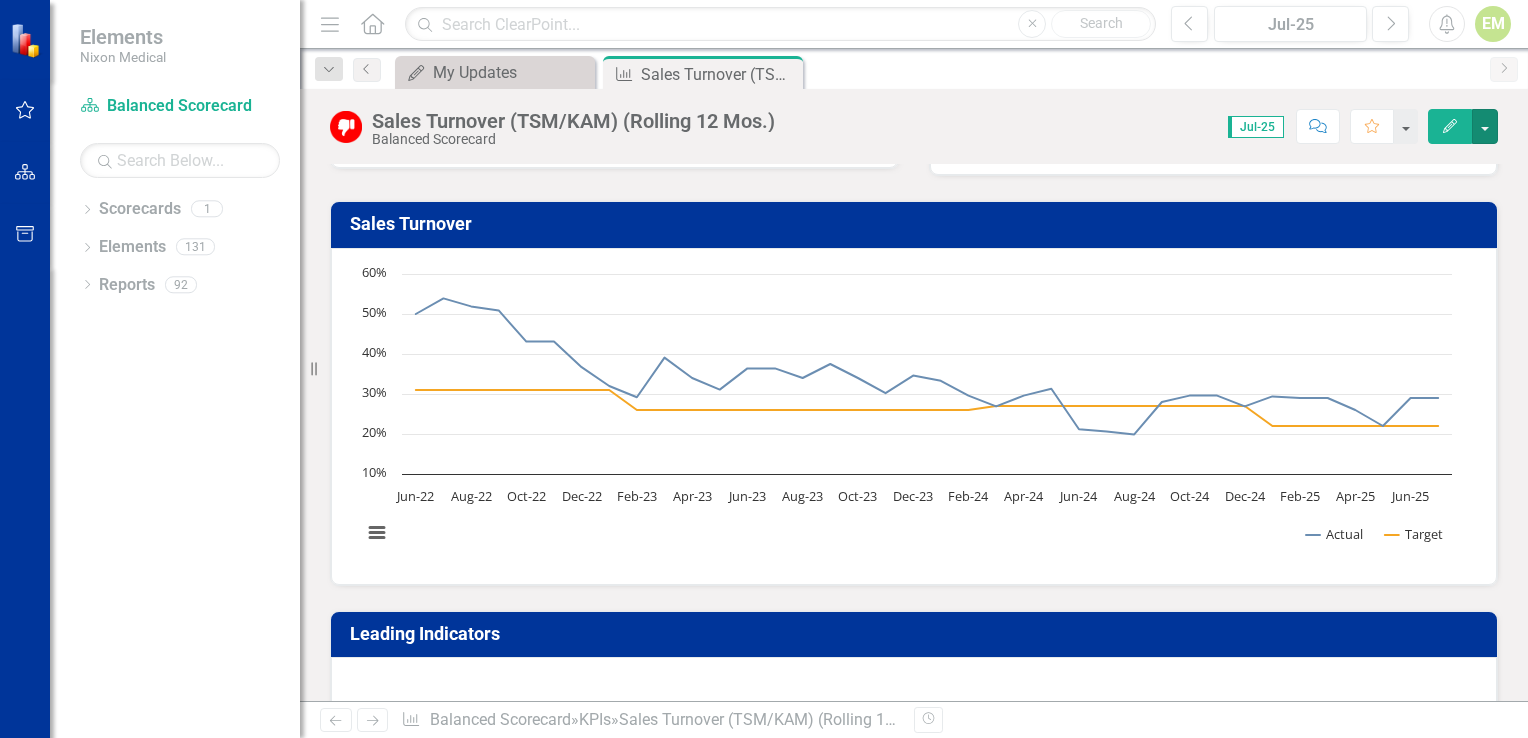 scroll, scrollTop: 100, scrollLeft: 0, axis: vertical 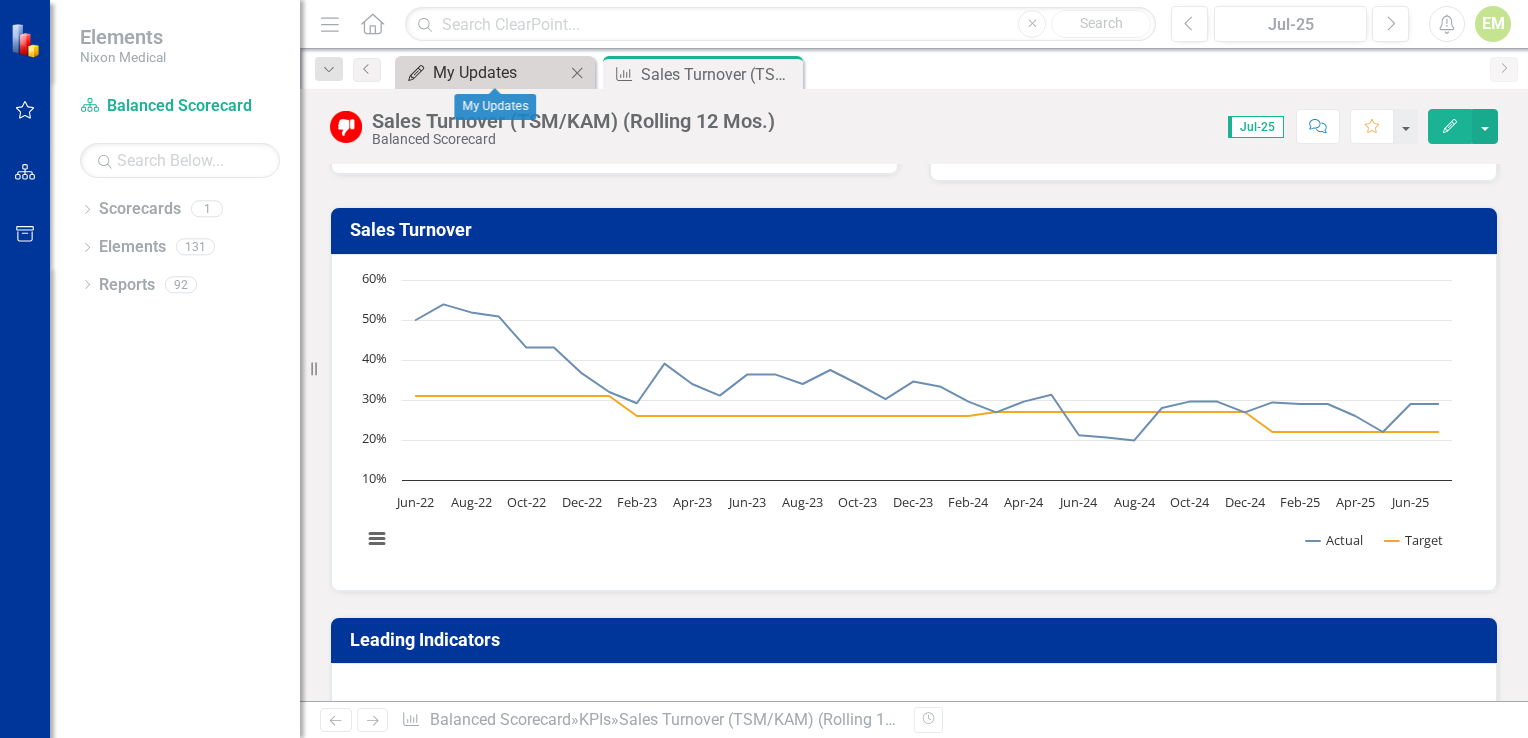 click on "My Updates" at bounding box center (499, 72) 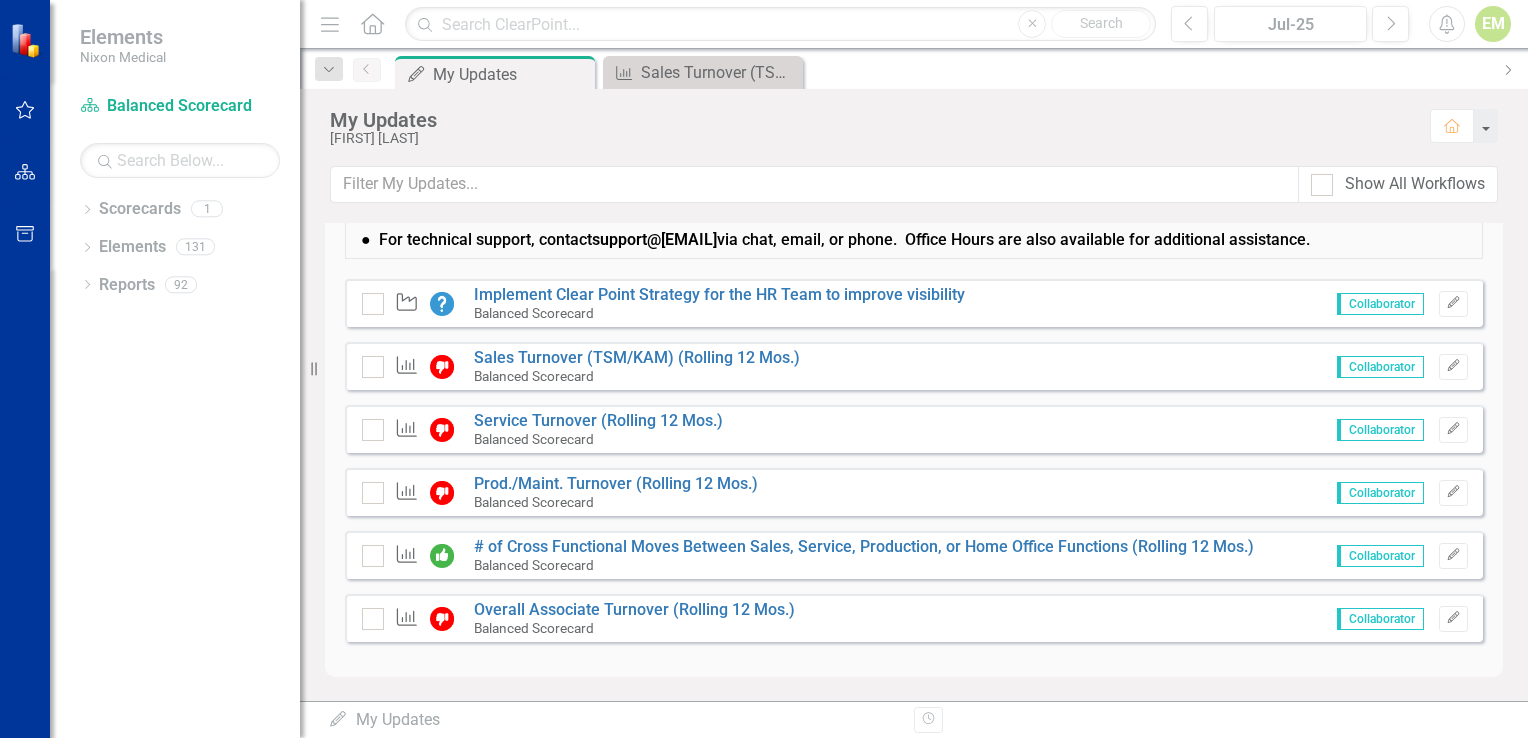 scroll, scrollTop: 628, scrollLeft: 0, axis: vertical 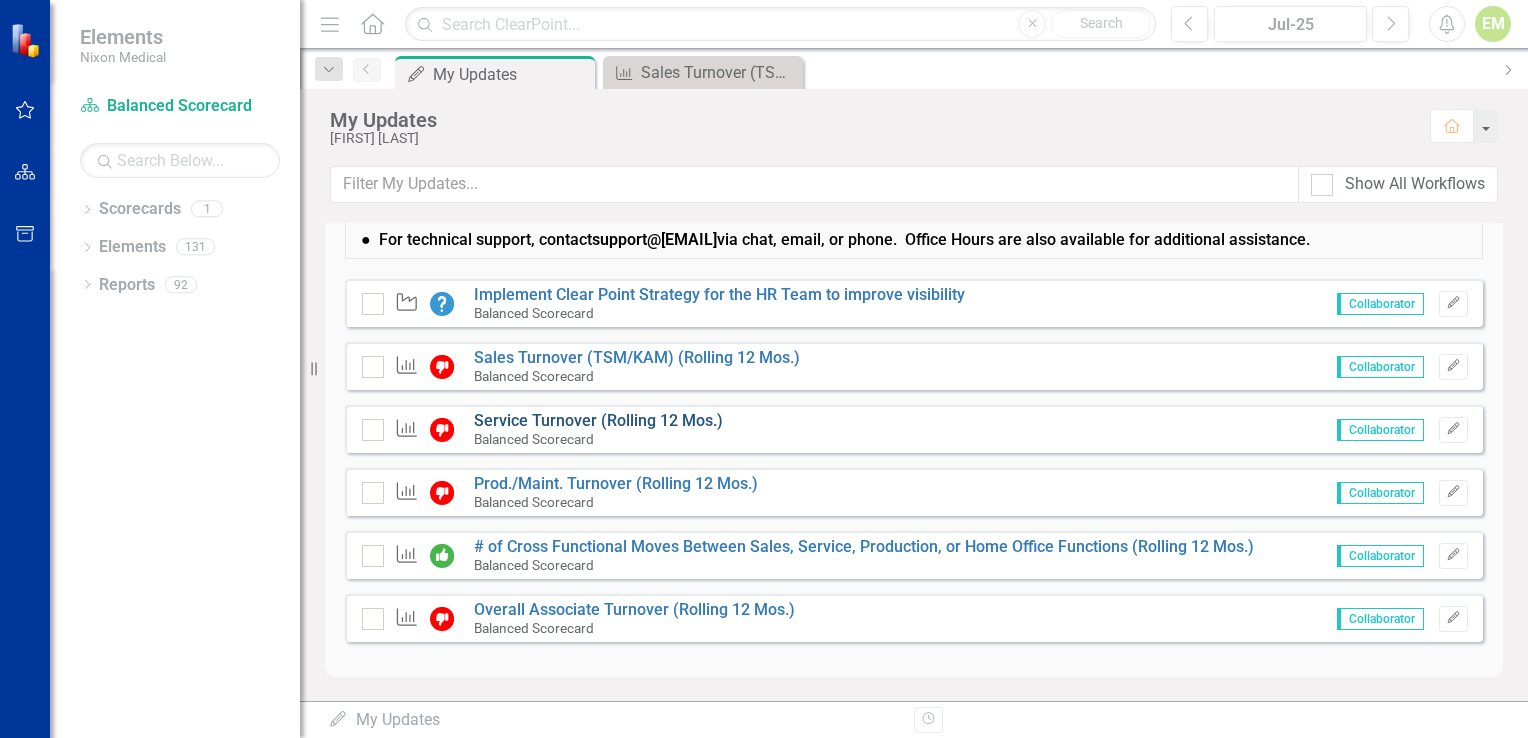 click on "Service Turnover (Rolling 12 Mos.)" at bounding box center [598, 420] 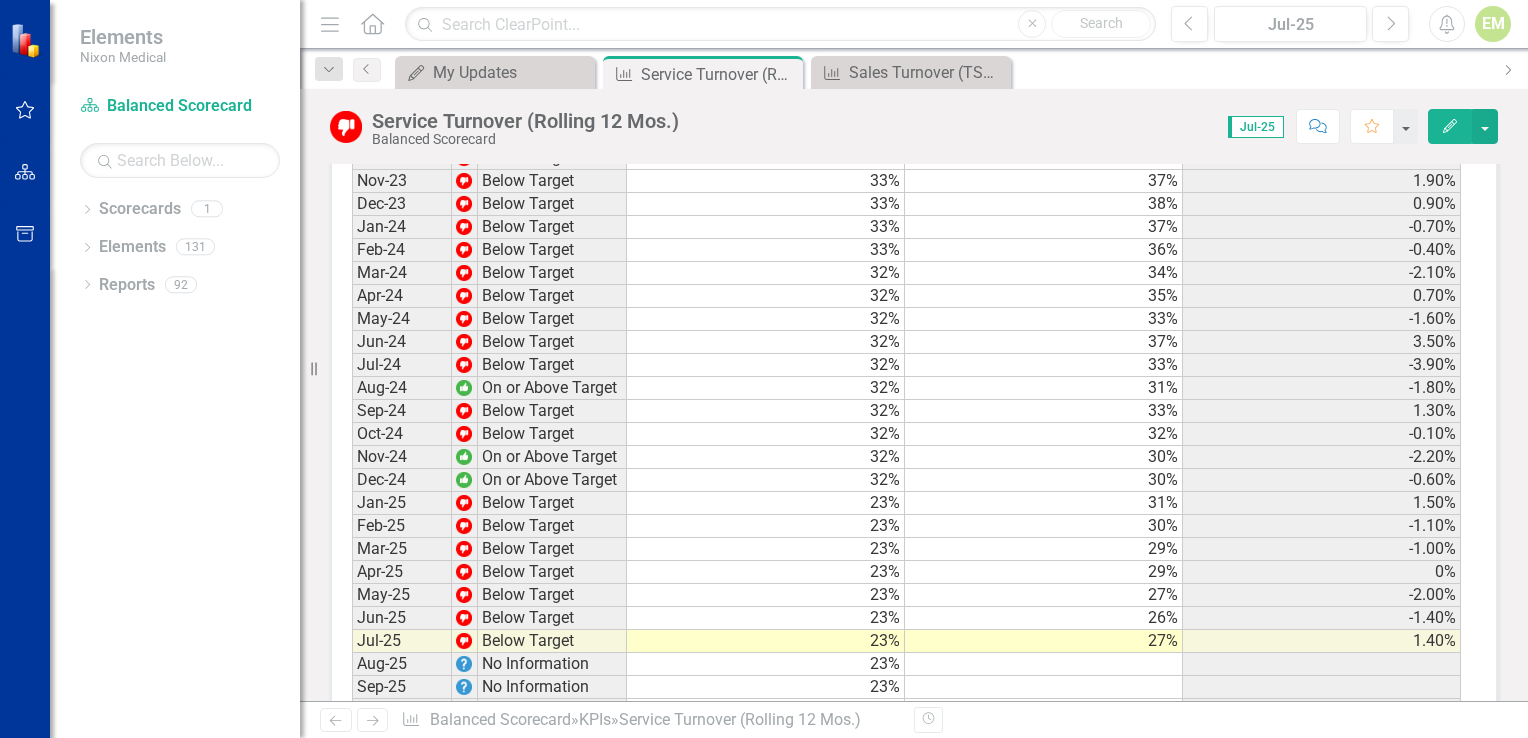 scroll, scrollTop: 2422, scrollLeft: 0, axis: vertical 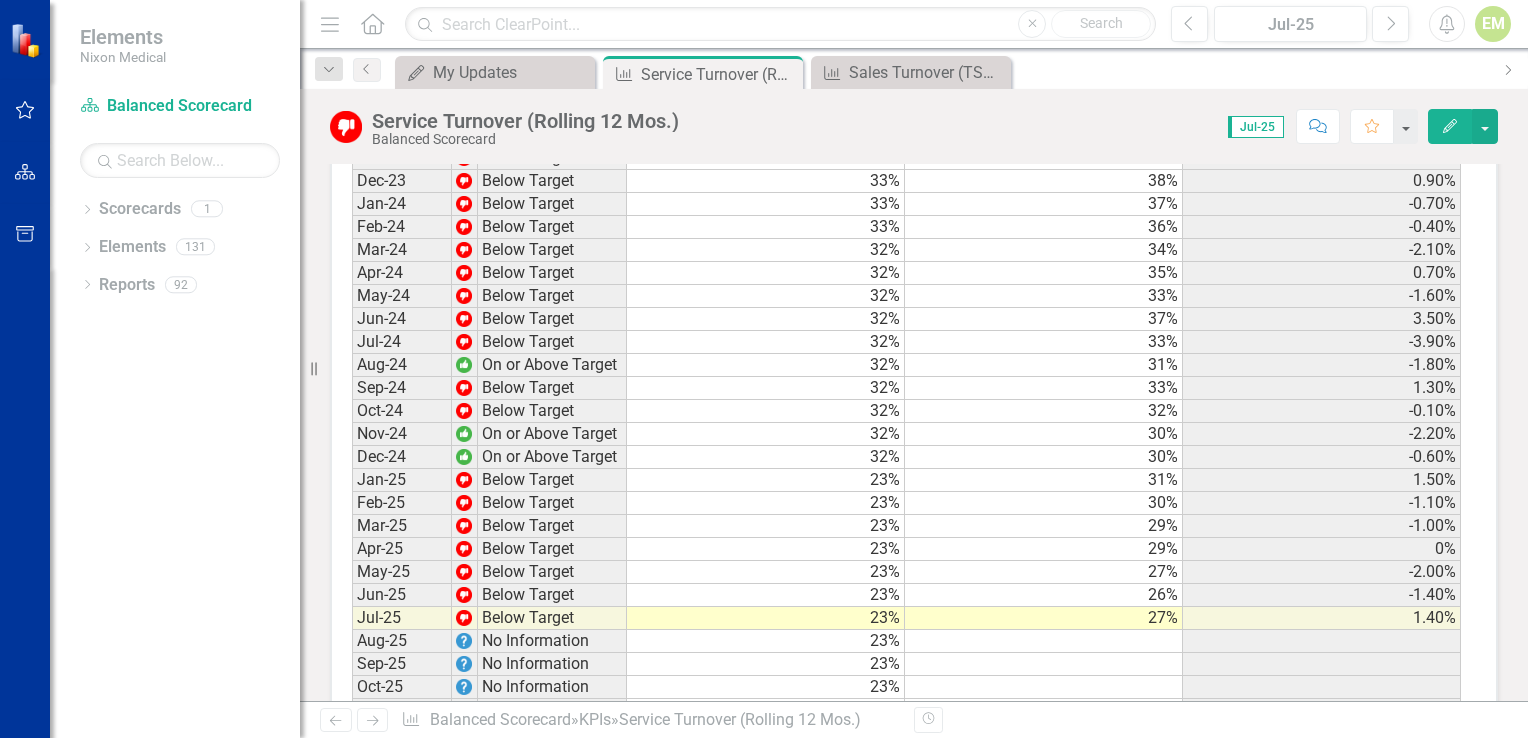click on "Edit" at bounding box center [1450, 126] 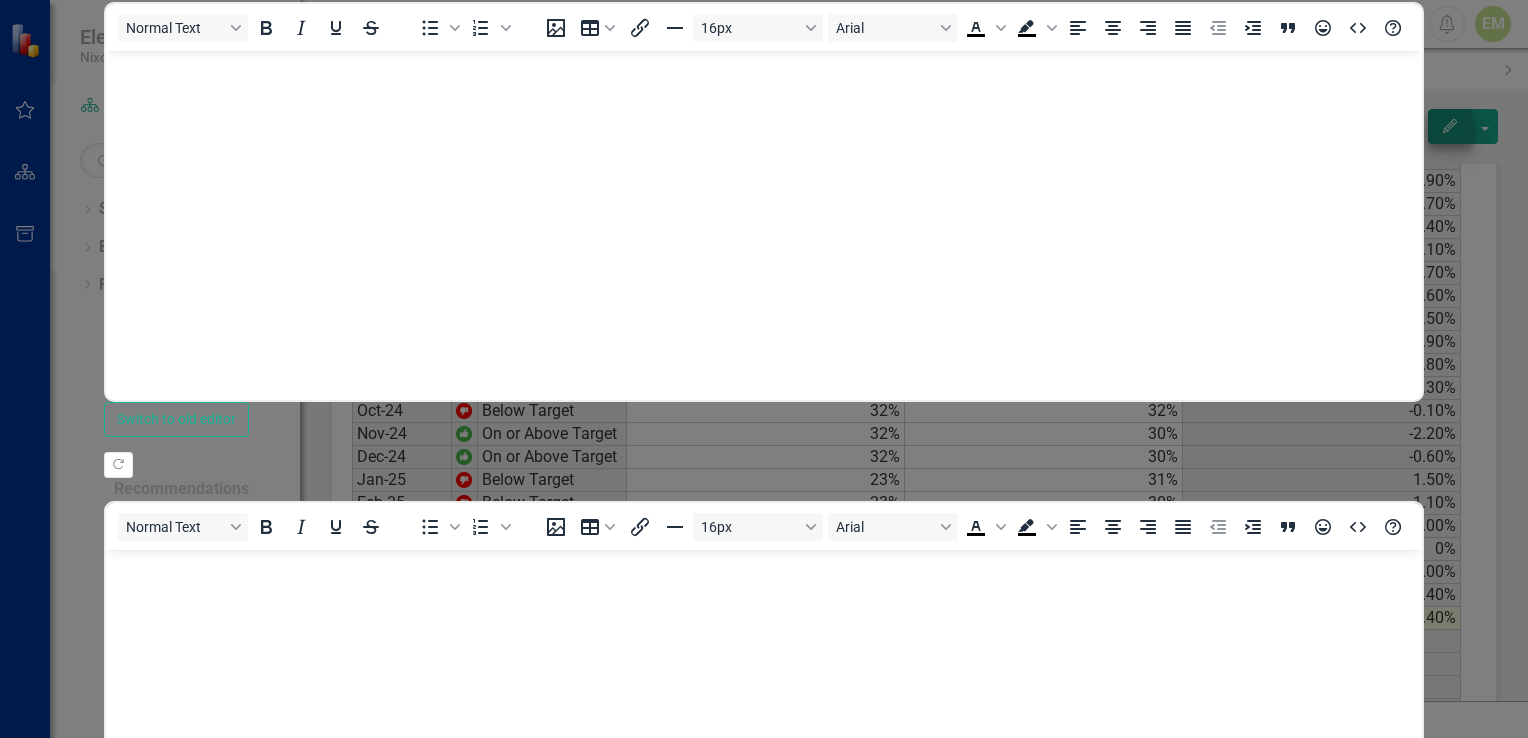 scroll, scrollTop: 0, scrollLeft: 0, axis: both 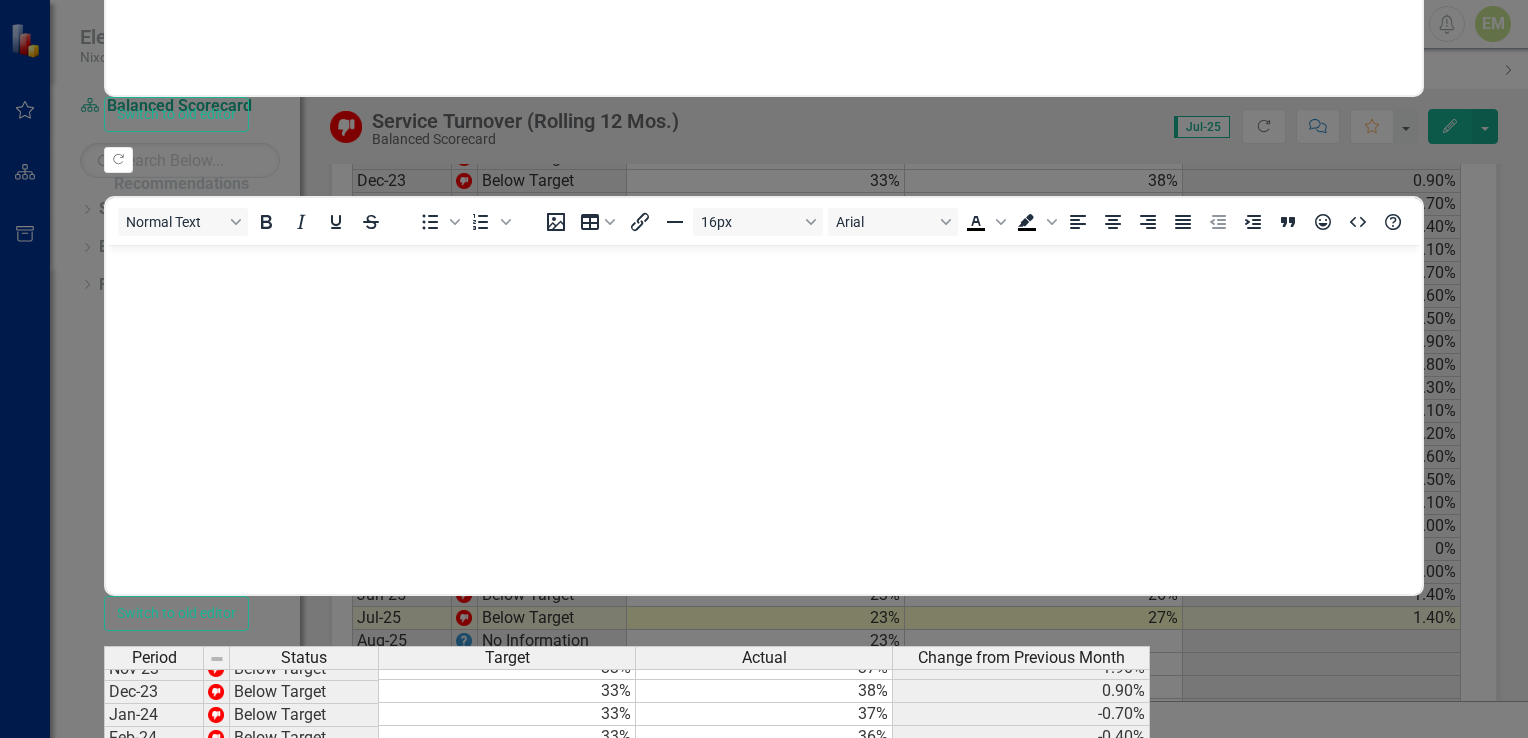 click on "Save" at bounding box center (210, 1273) 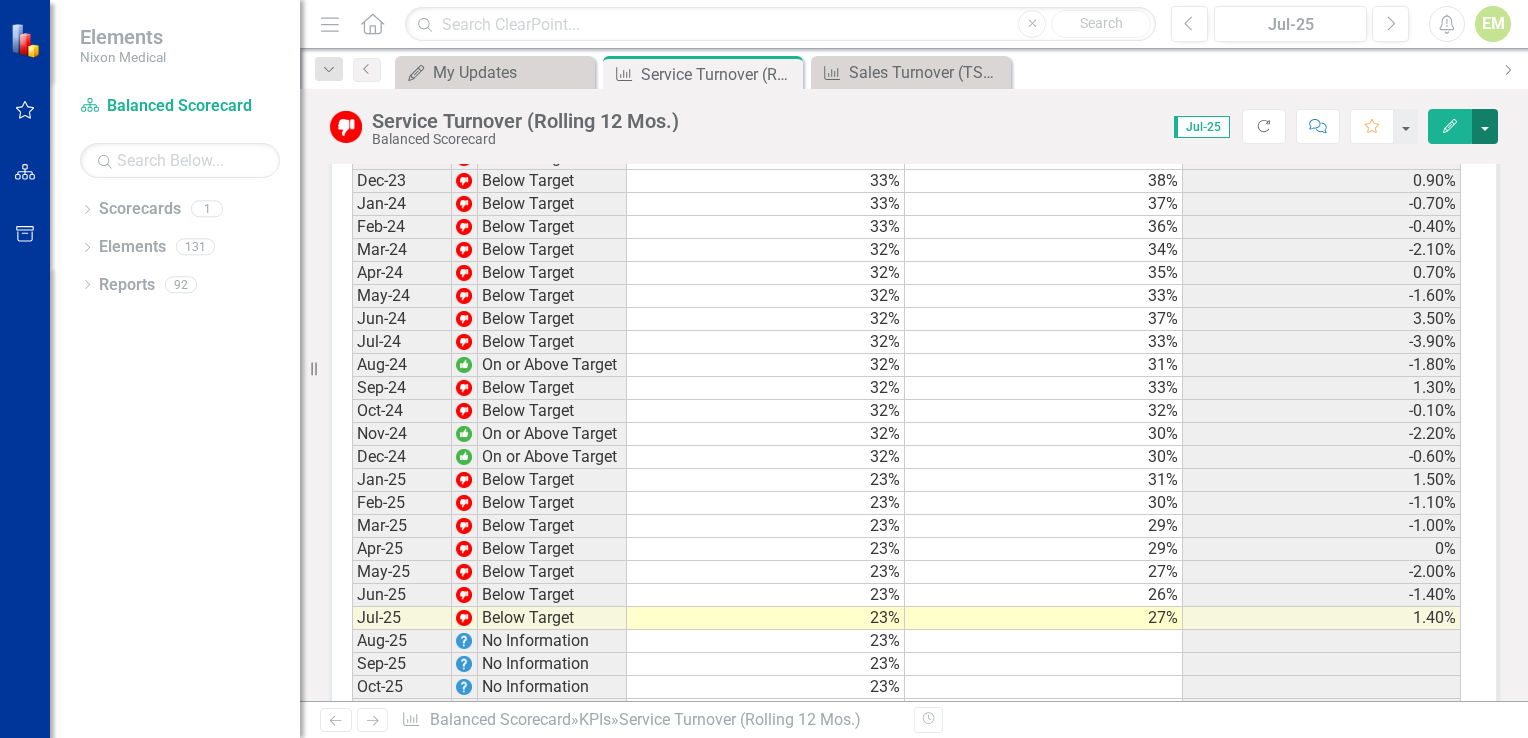 click at bounding box center [1485, 126] 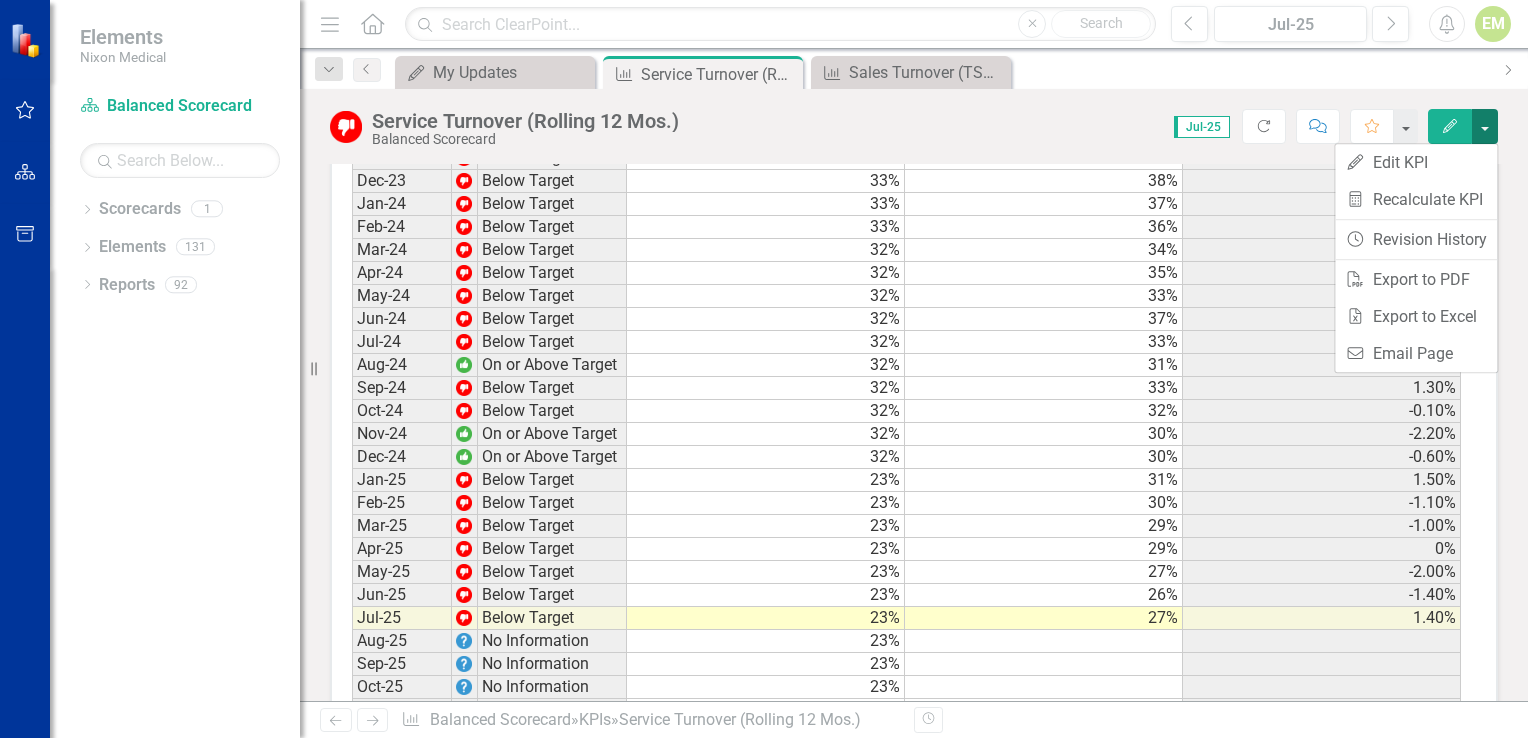click at bounding box center [1485, 126] 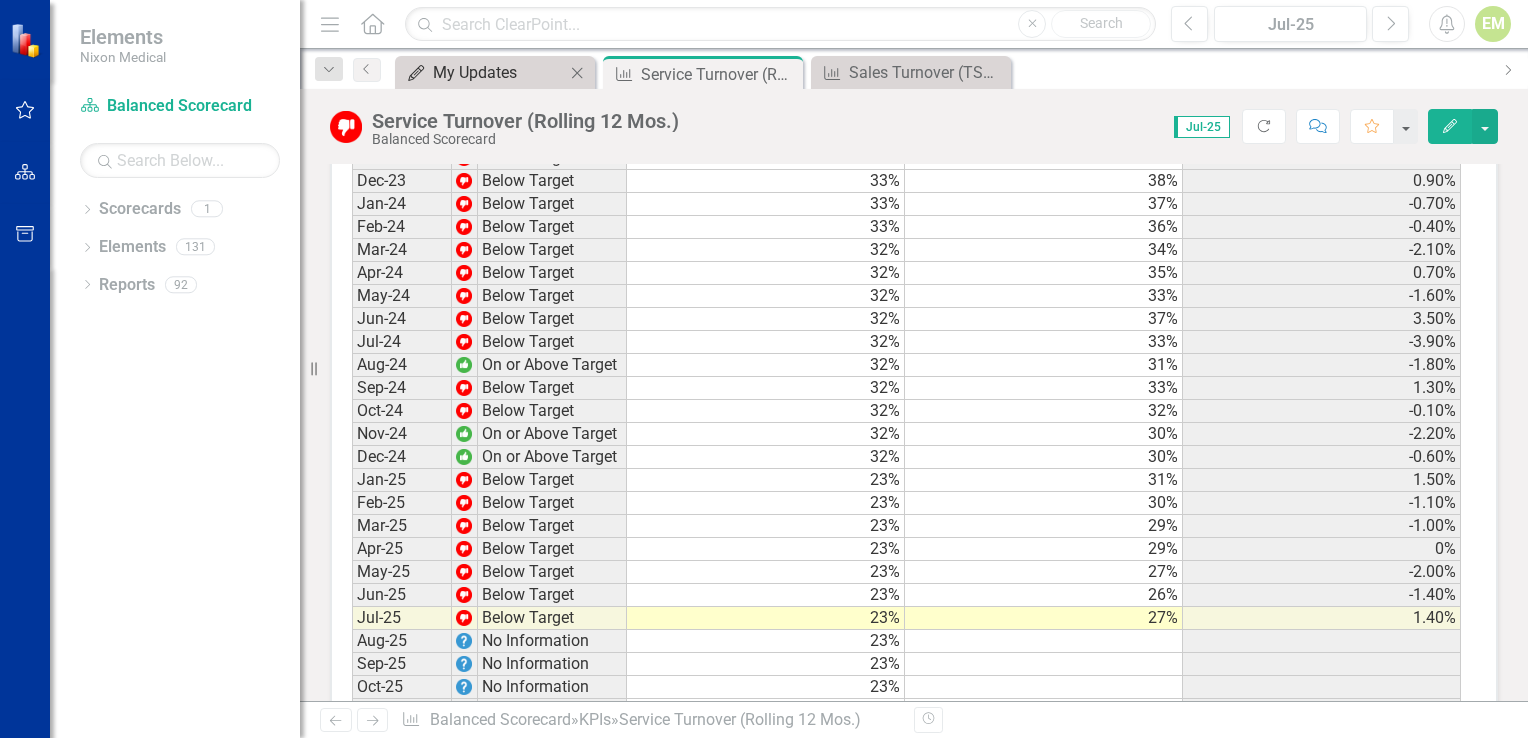 click on "My Updates" at bounding box center (499, 72) 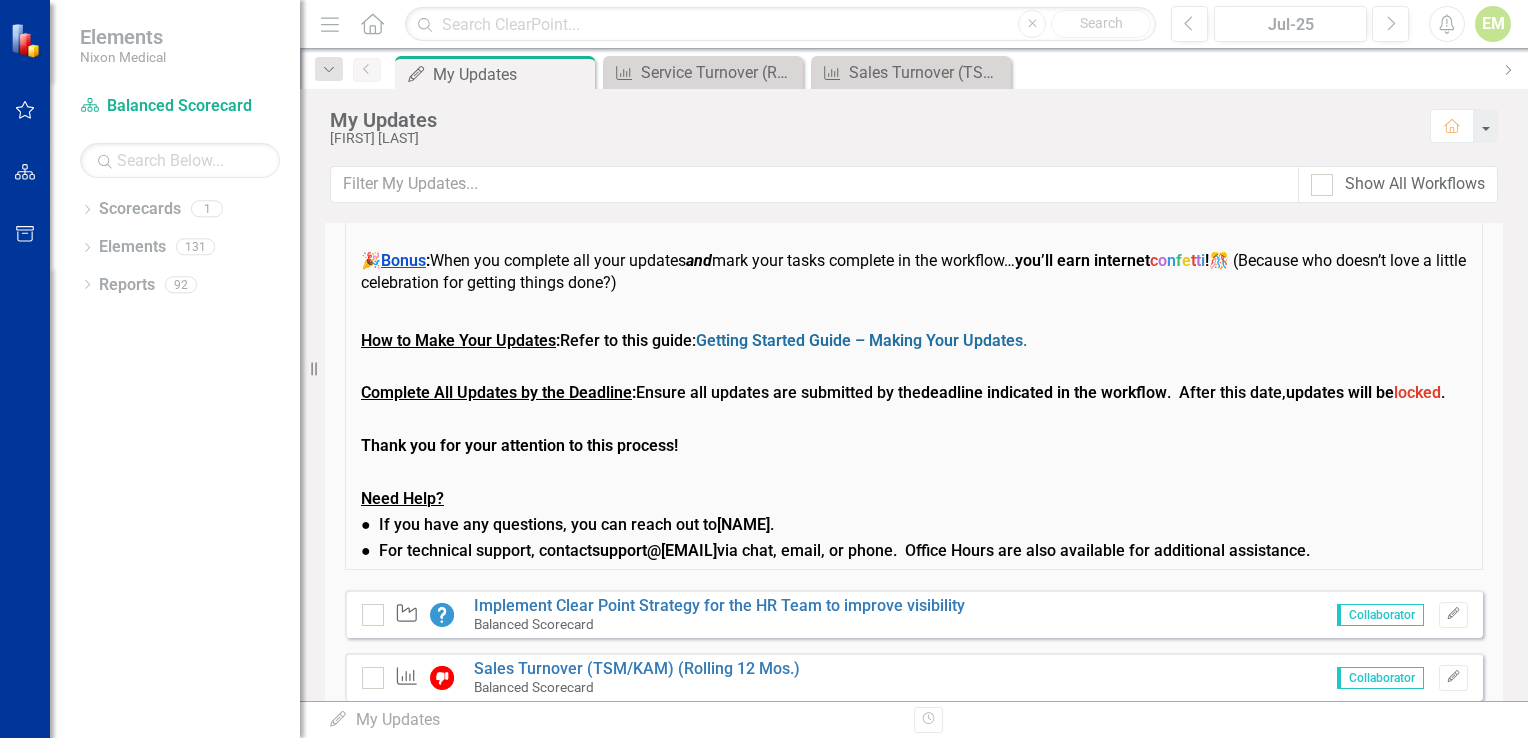 scroll, scrollTop: 628, scrollLeft: 0, axis: vertical 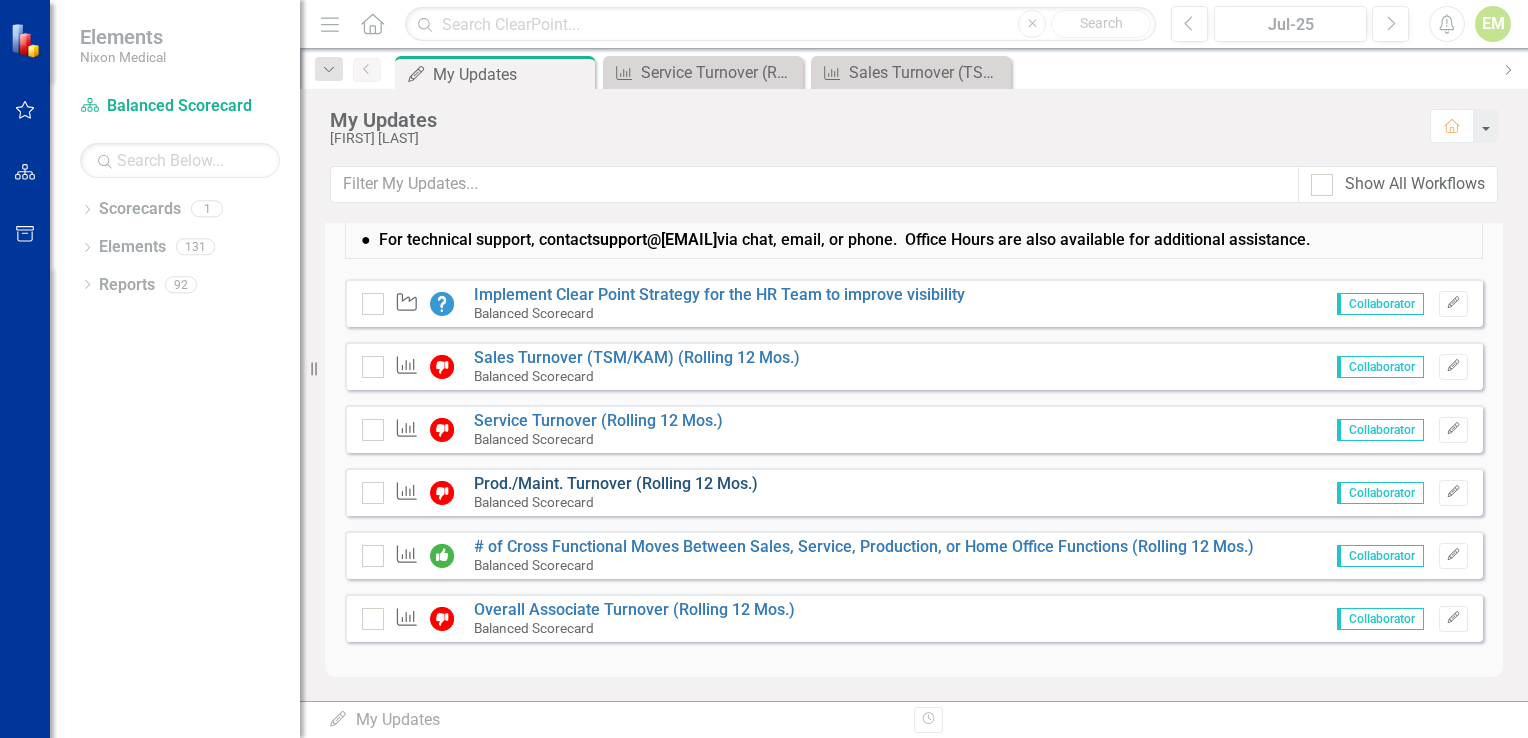 click on "Prod./Maint. Turnover (Rolling 12 Mos.)" at bounding box center (616, 483) 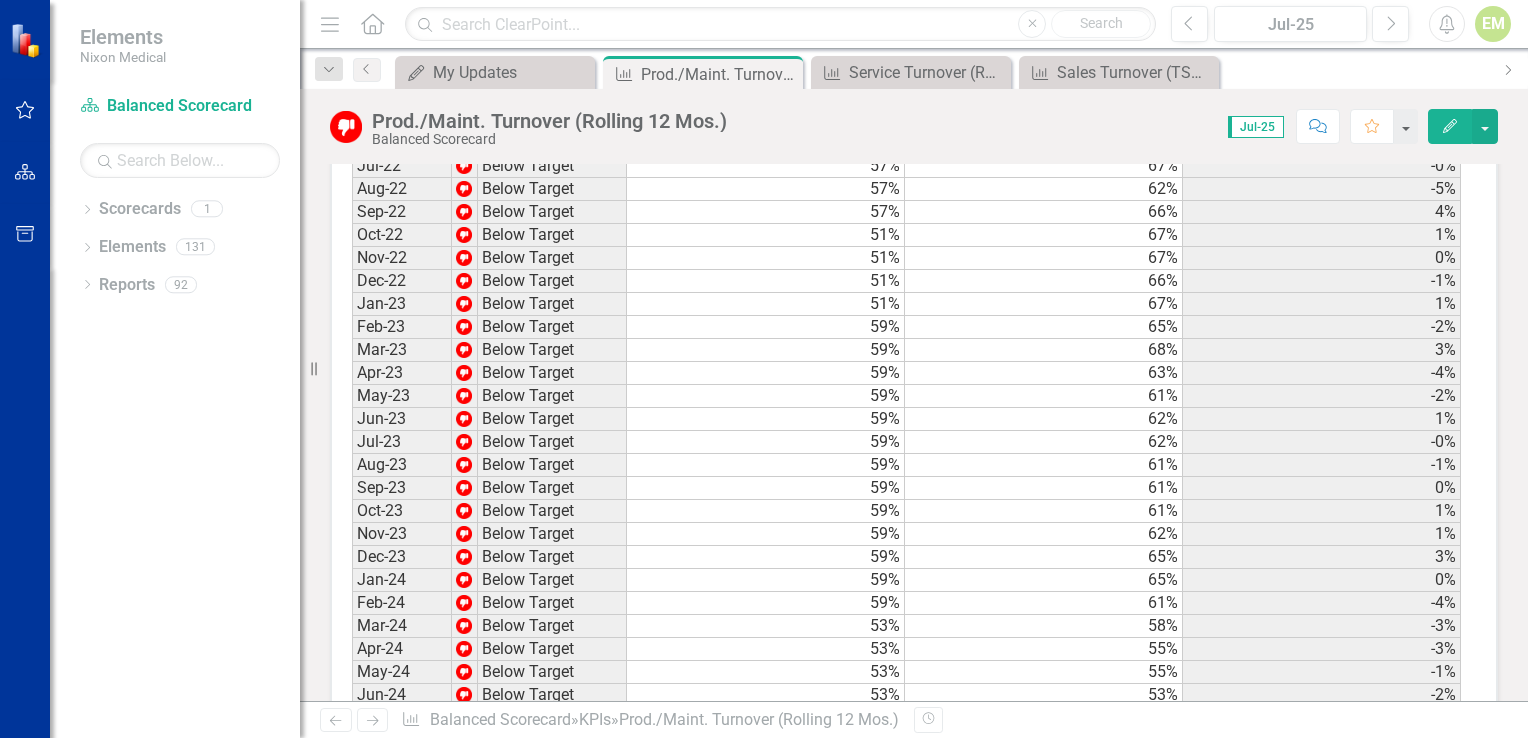 scroll, scrollTop: 2200, scrollLeft: 0, axis: vertical 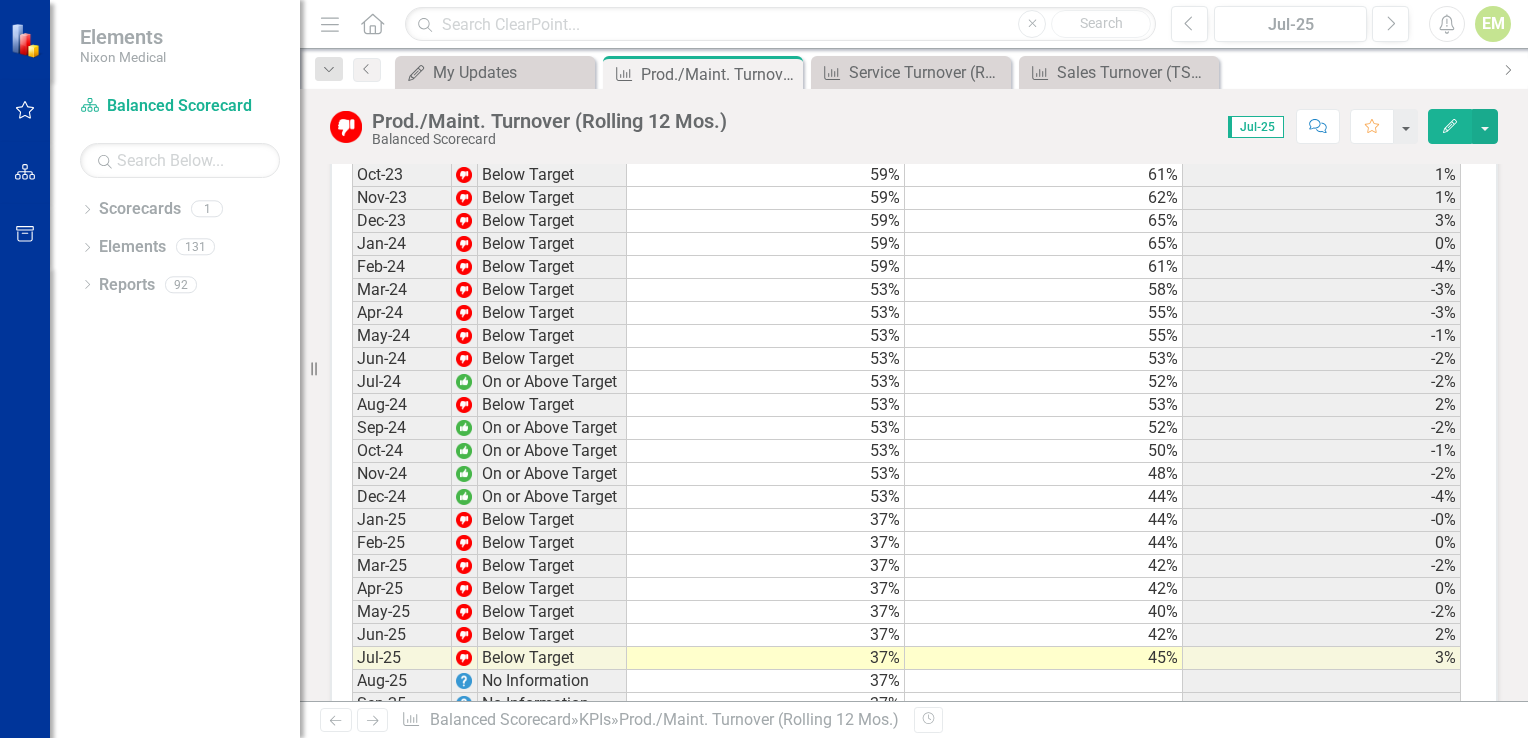click on "Edit" at bounding box center [1450, 126] 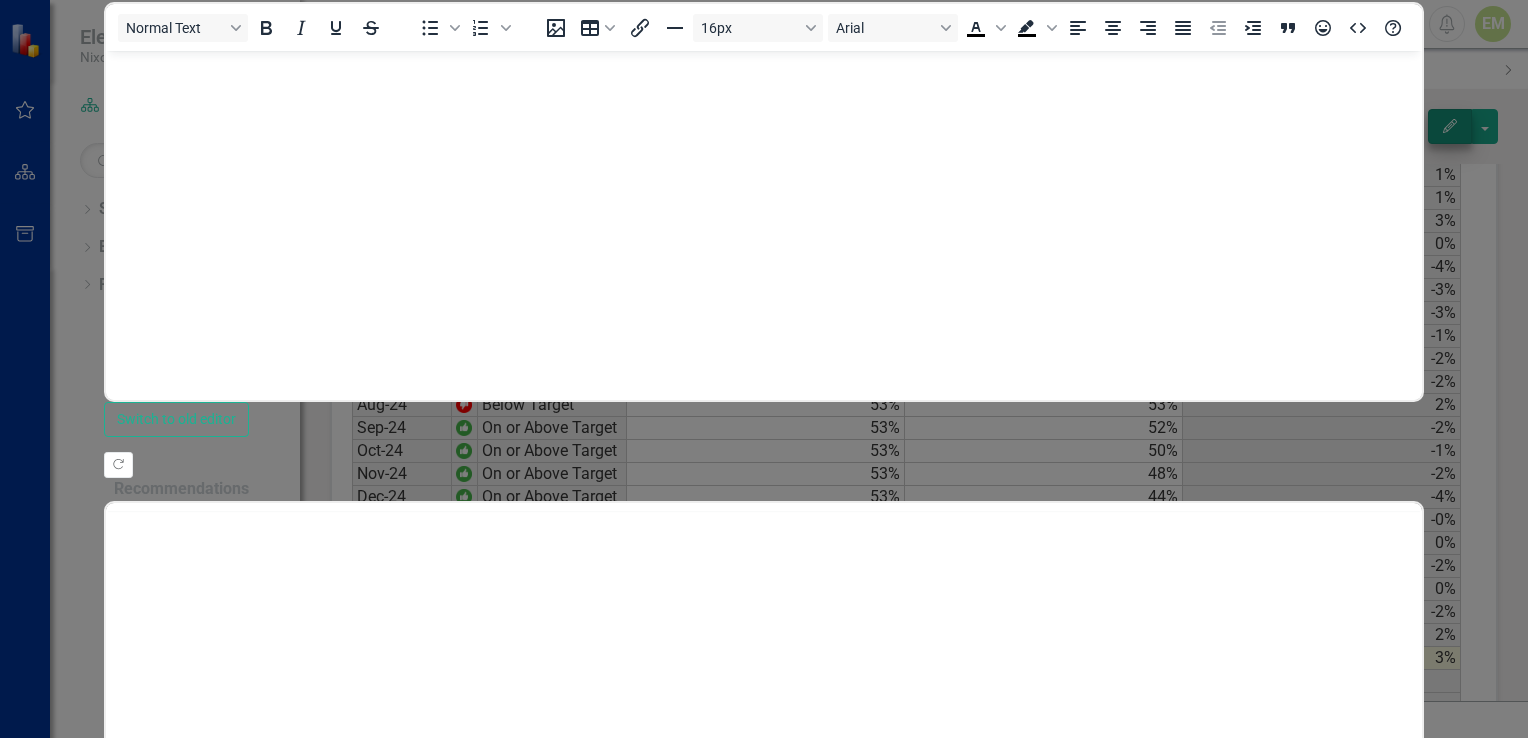 scroll, scrollTop: 0, scrollLeft: 0, axis: both 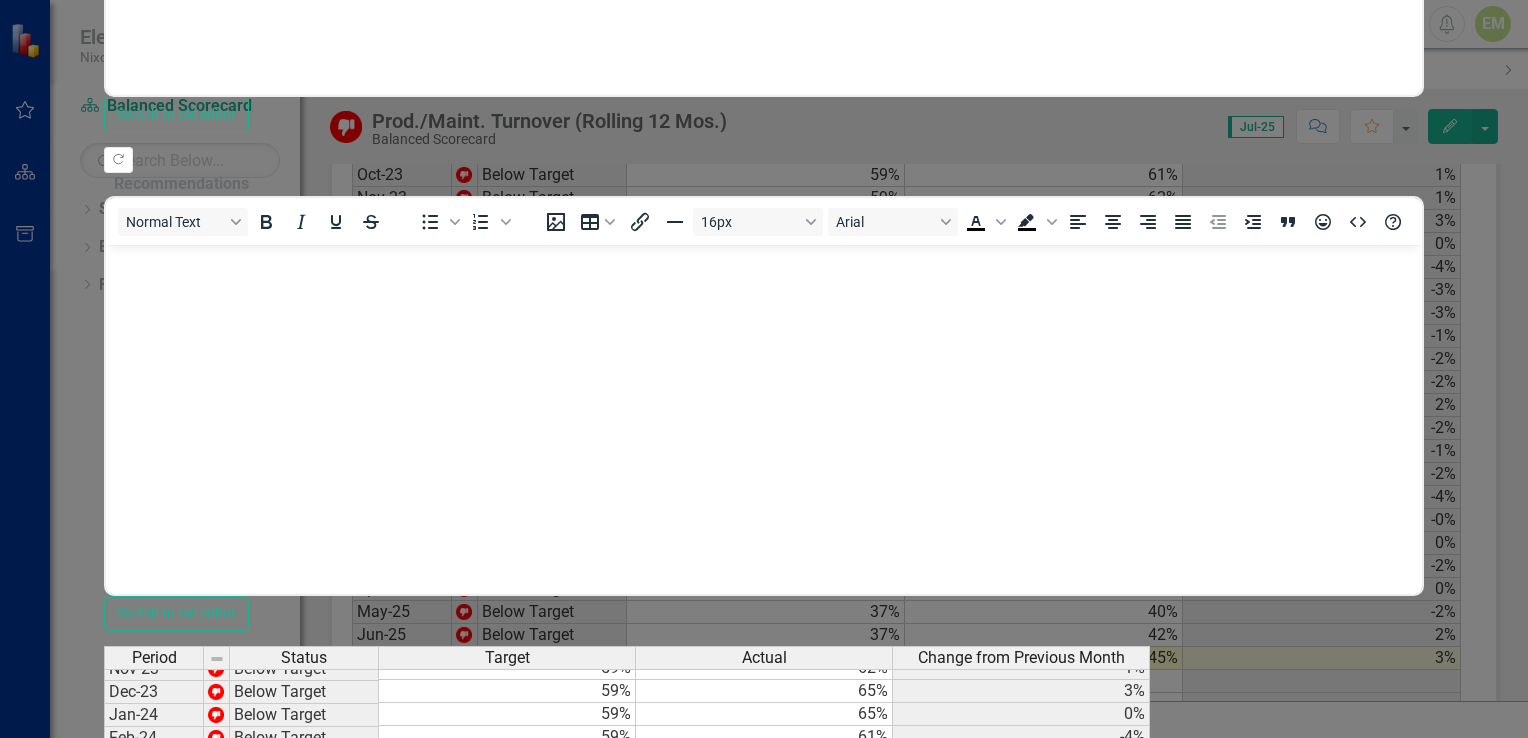 click on "Save" at bounding box center [210, 1273] 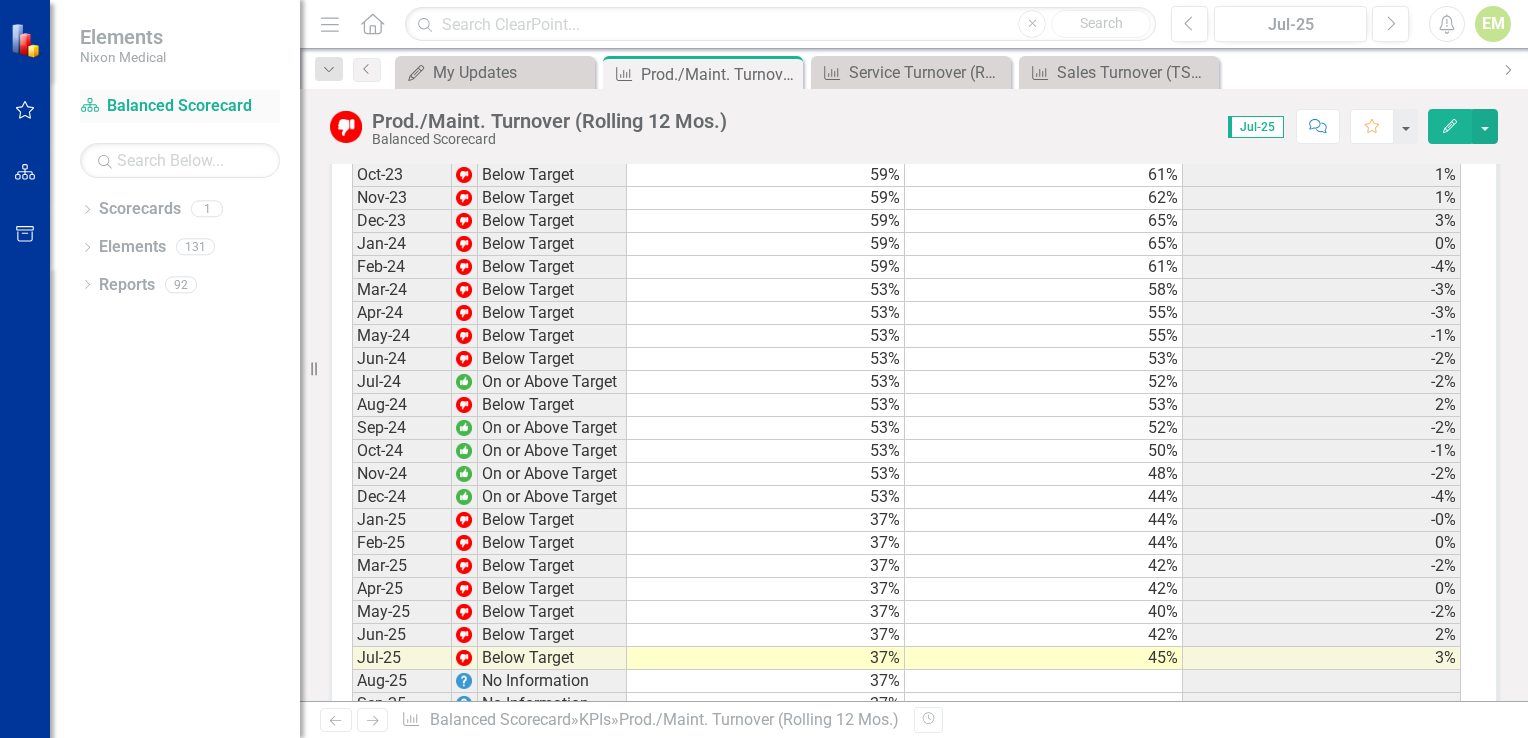 click on "Scorecard Balanced Scorecard" at bounding box center (180, 106) 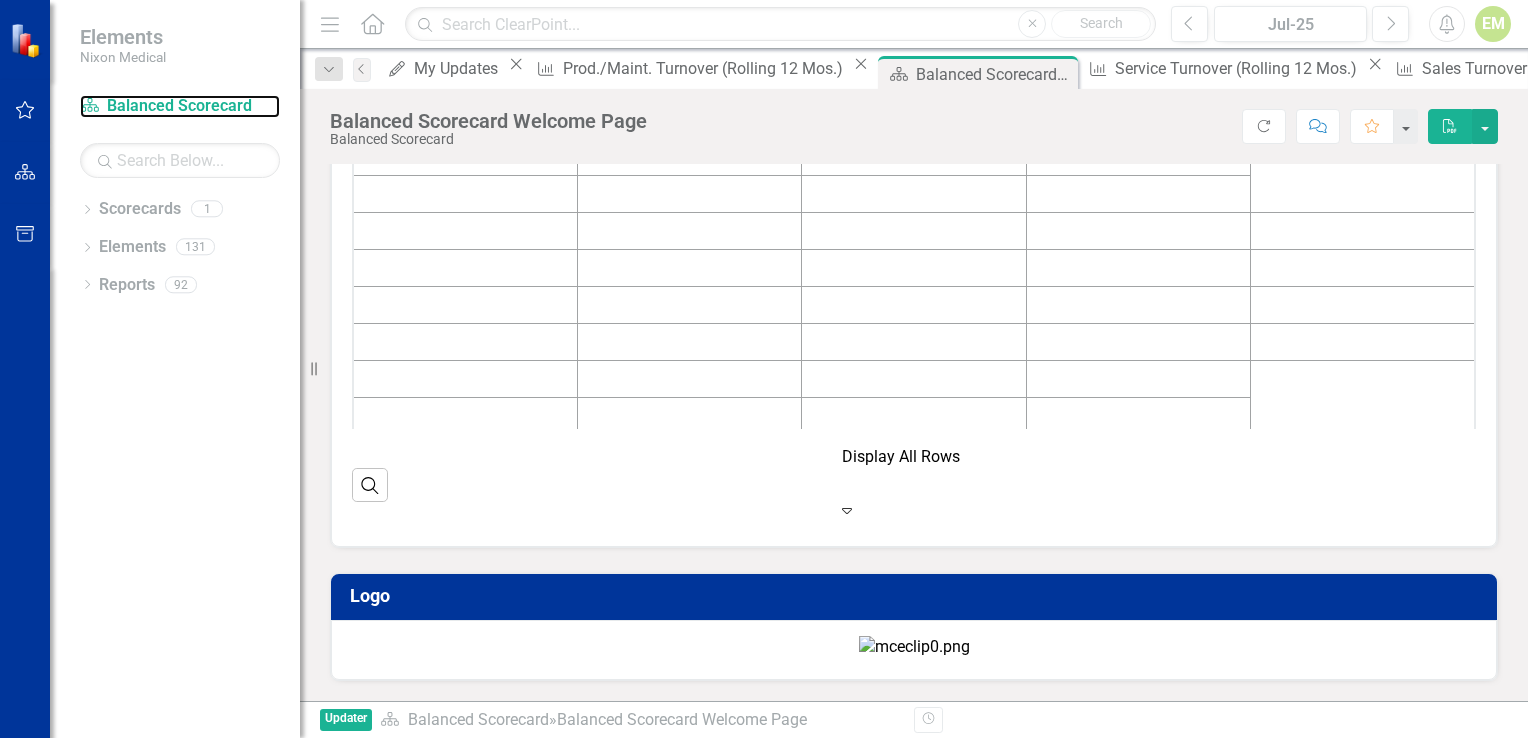 scroll, scrollTop: 400, scrollLeft: 0, axis: vertical 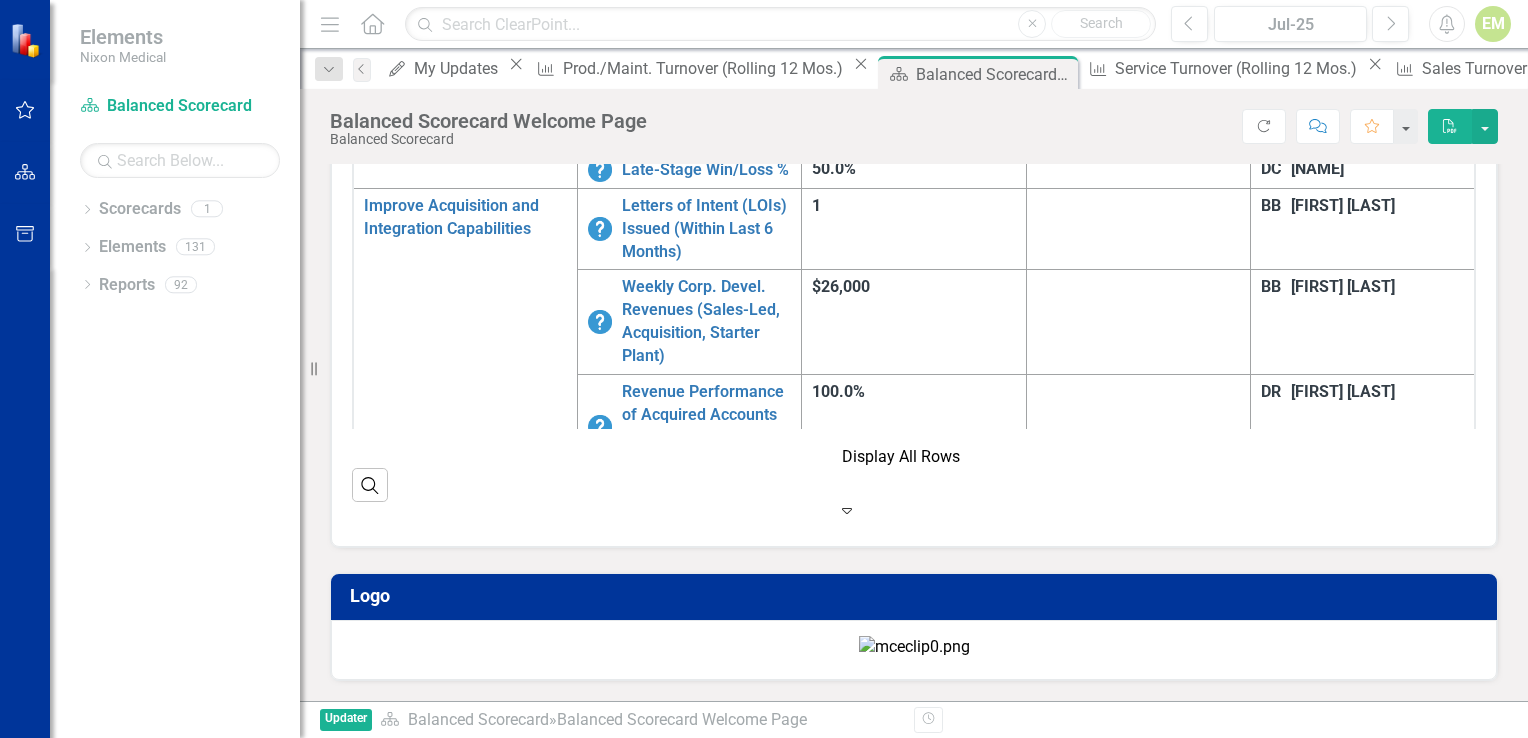 click on "10" at bounding box center [1138, 1335] 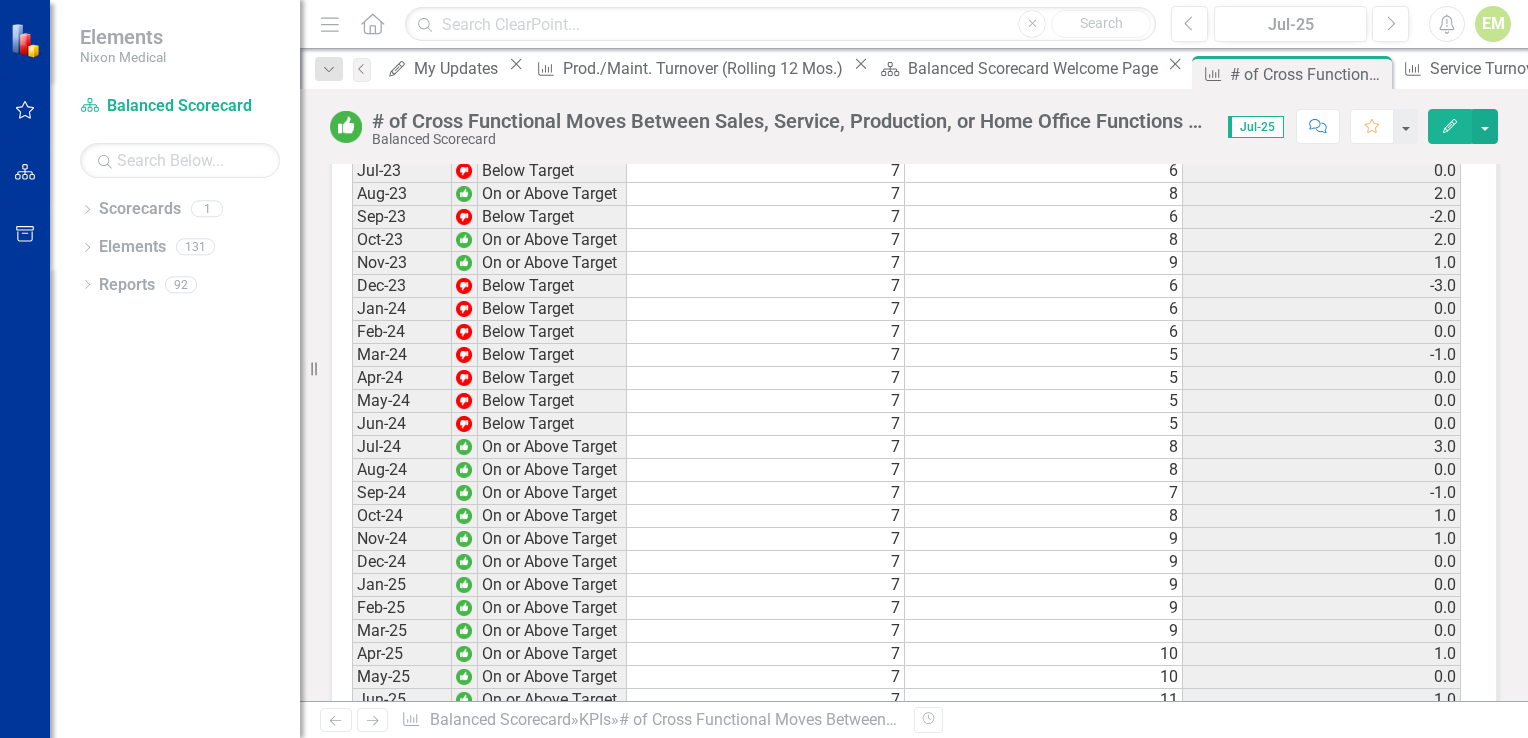 scroll, scrollTop: 2203, scrollLeft: 0, axis: vertical 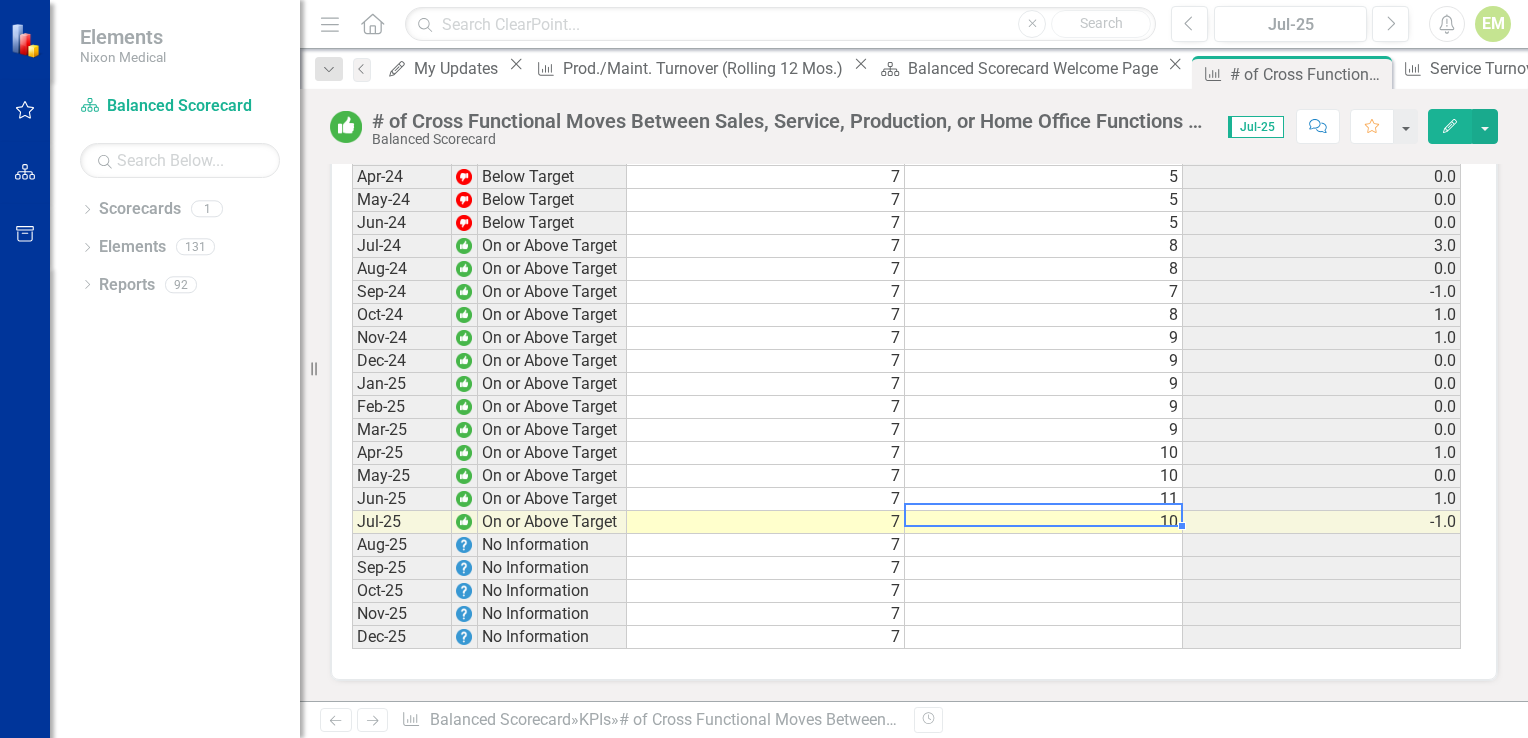 click on "10" at bounding box center (1044, 522) 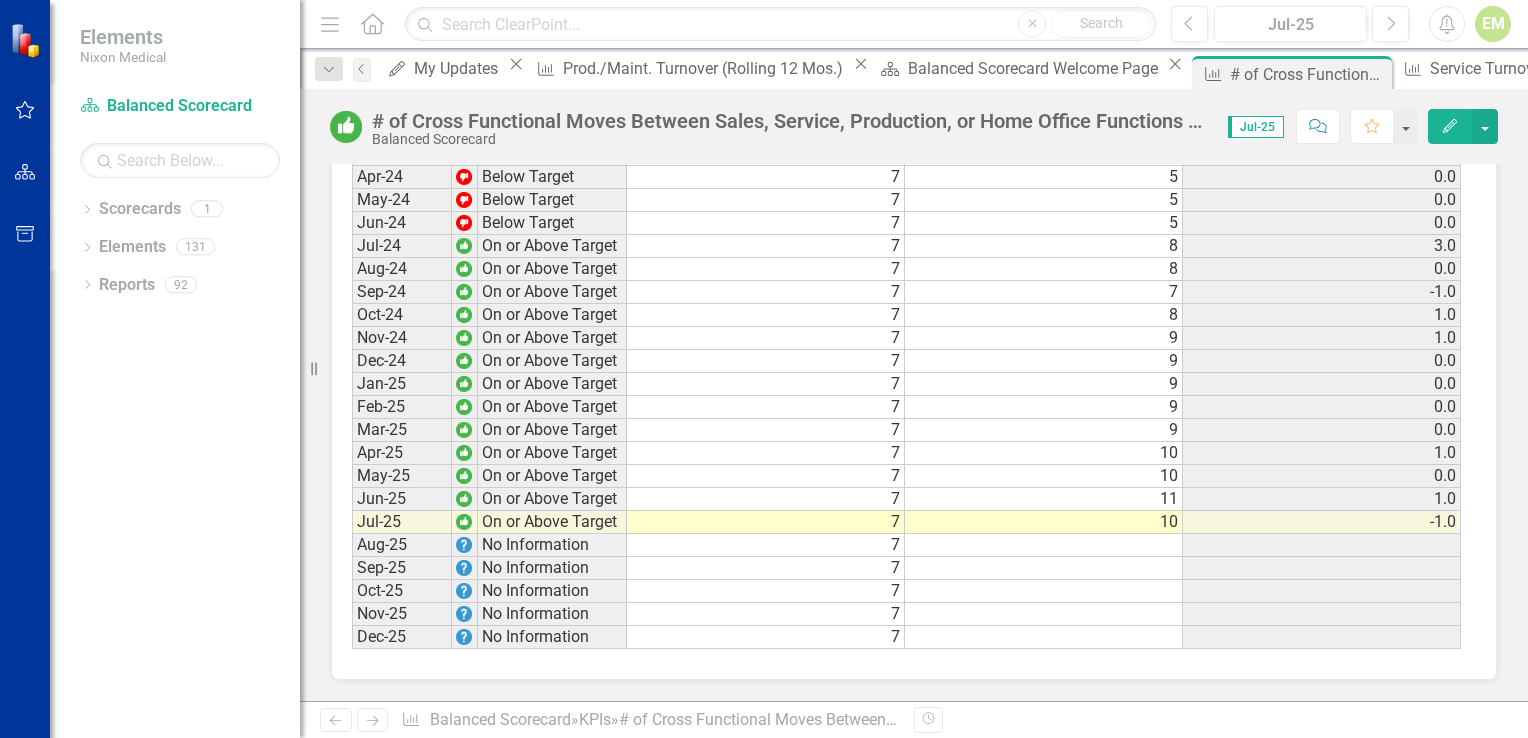 click on "Edit" 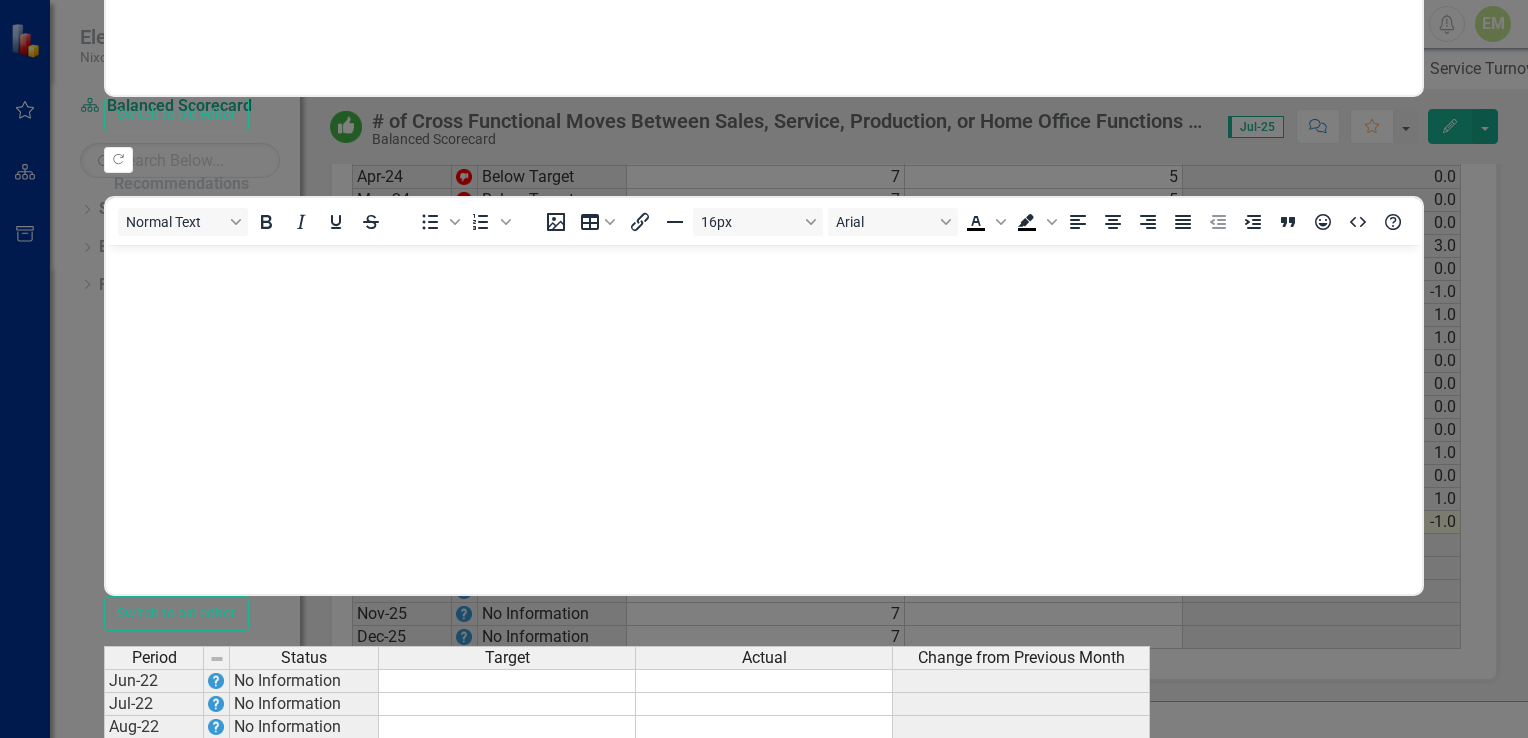 scroll, scrollTop: 0, scrollLeft: 0, axis: both 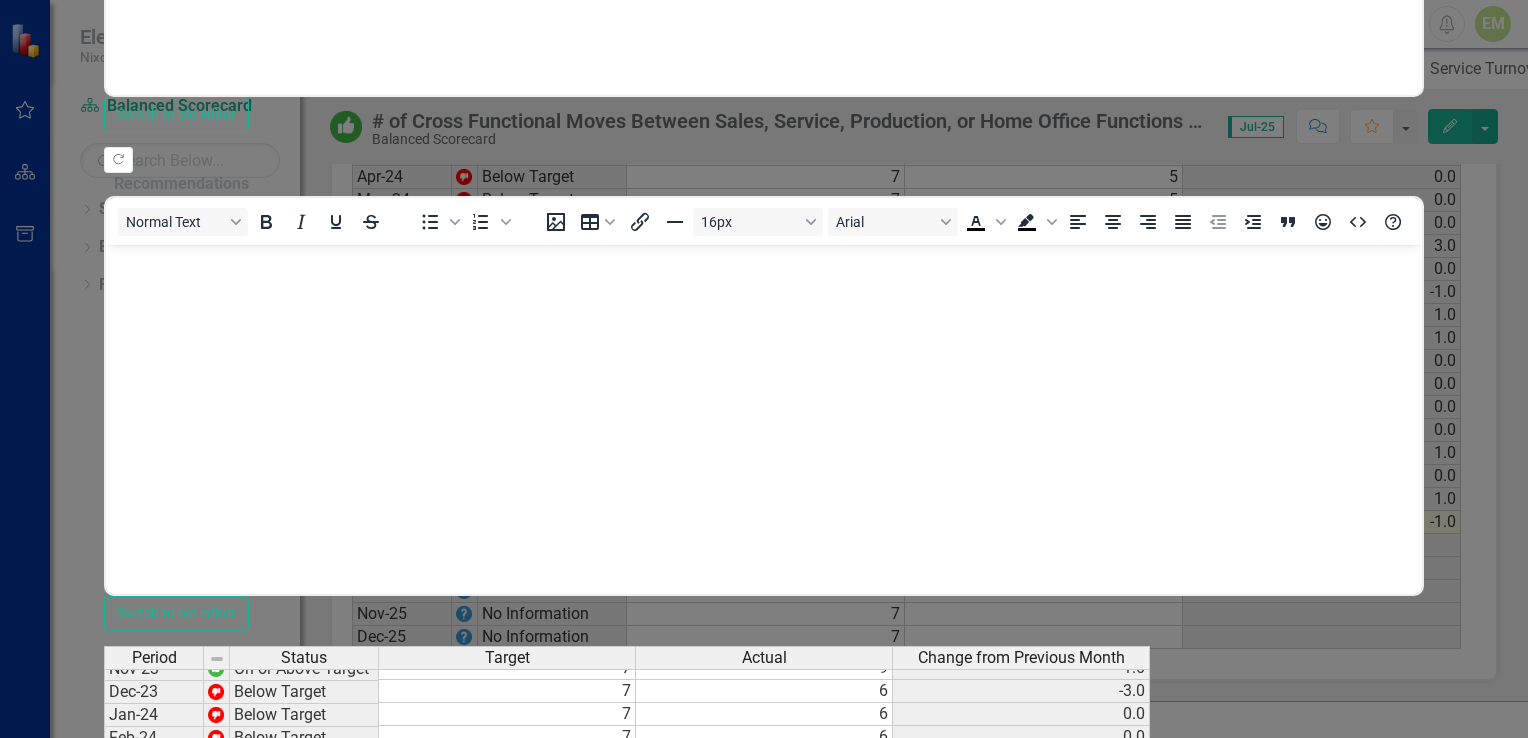 click on "Save" at bounding box center [210, 1273] 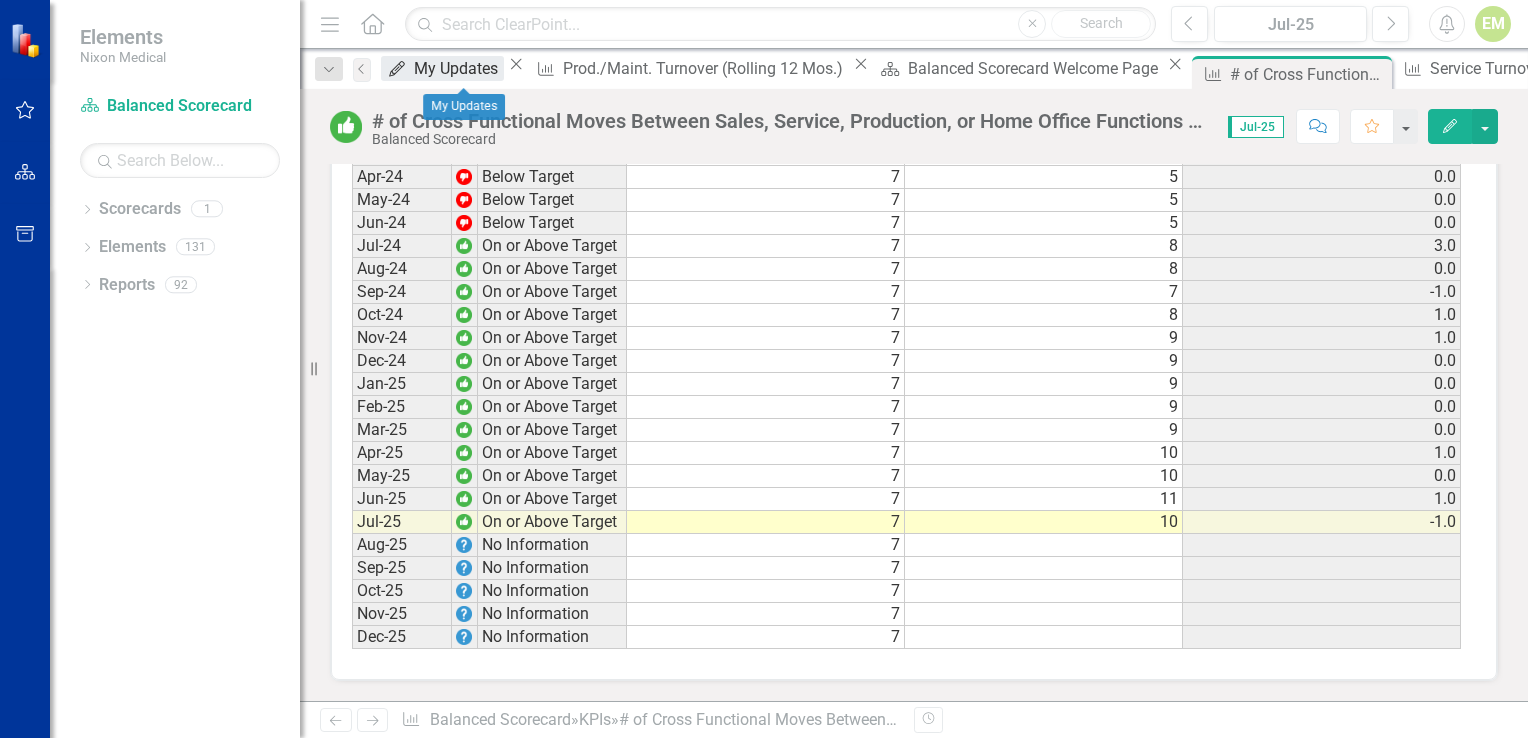click on "My Updates" at bounding box center [459, 68] 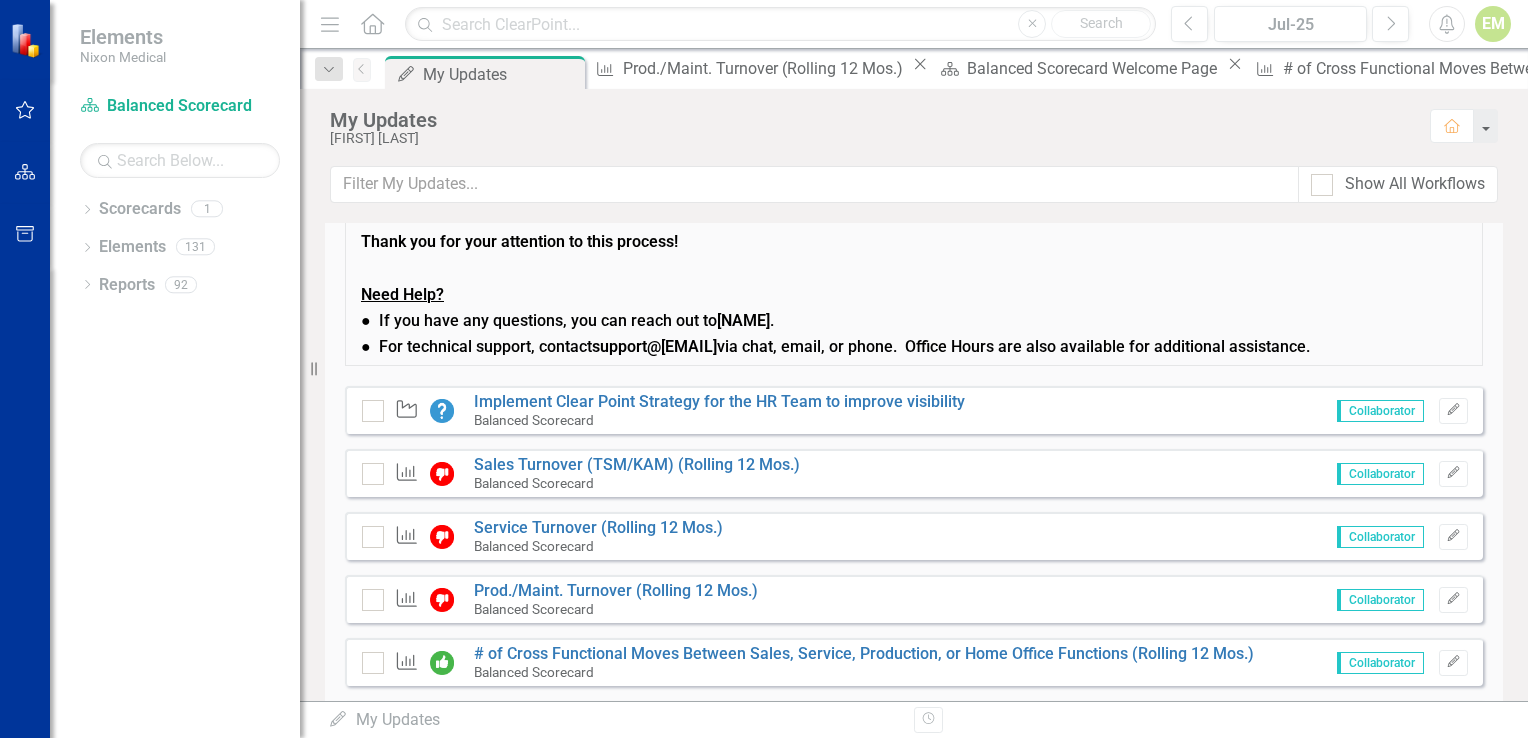 scroll, scrollTop: 628, scrollLeft: 0, axis: vertical 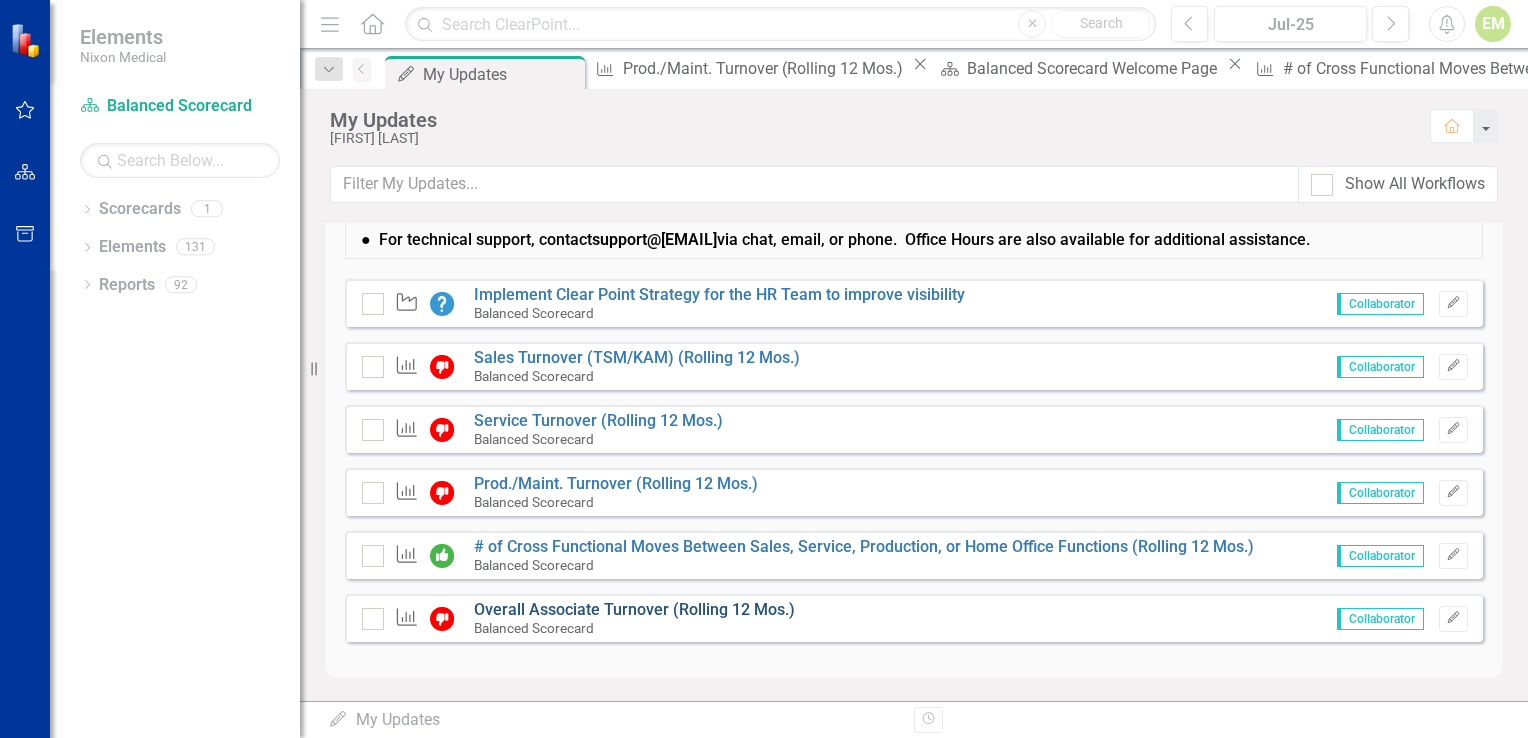 click on "Overall Associate Turnover (Rolling 12 Mos.)" at bounding box center (634, 609) 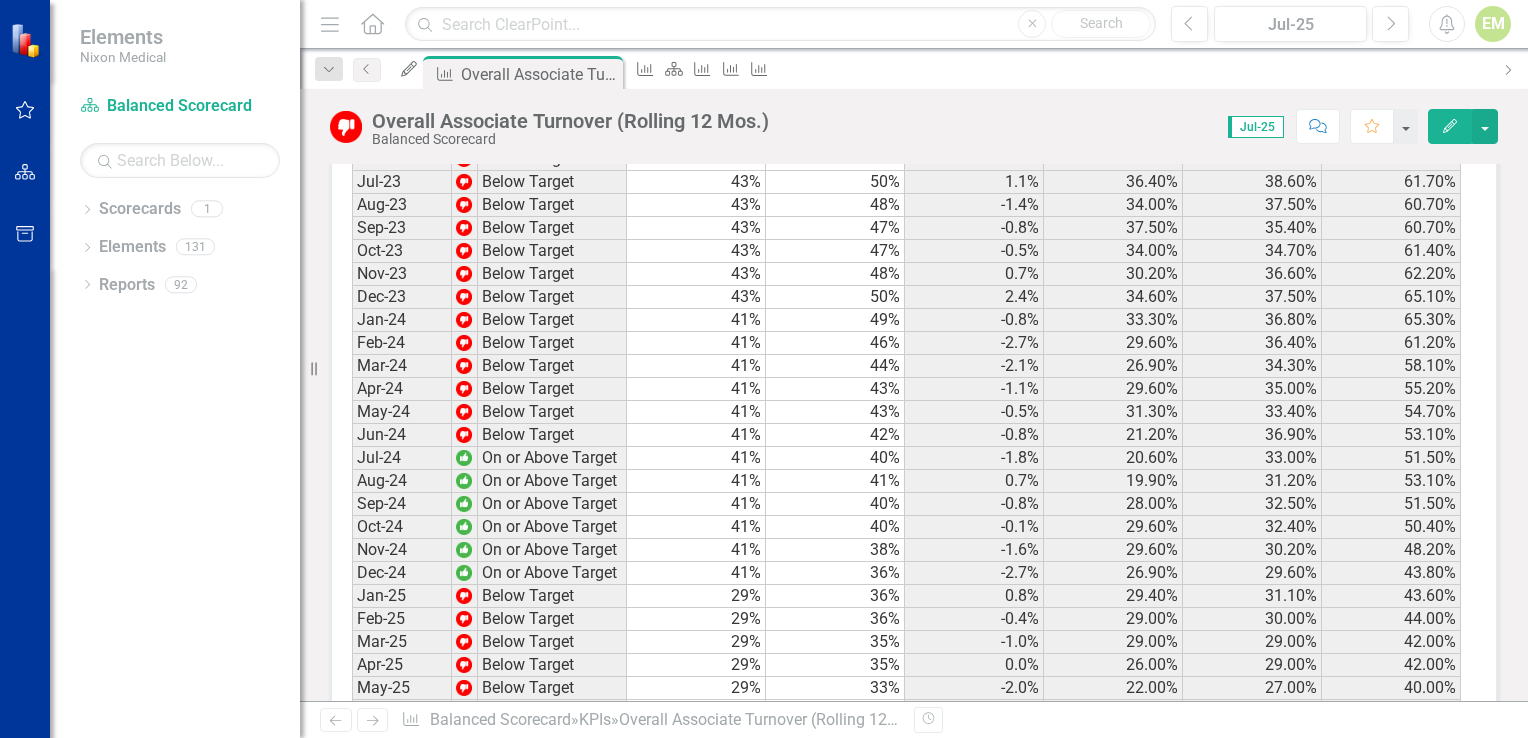 scroll, scrollTop: 2119, scrollLeft: 0, axis: vertical 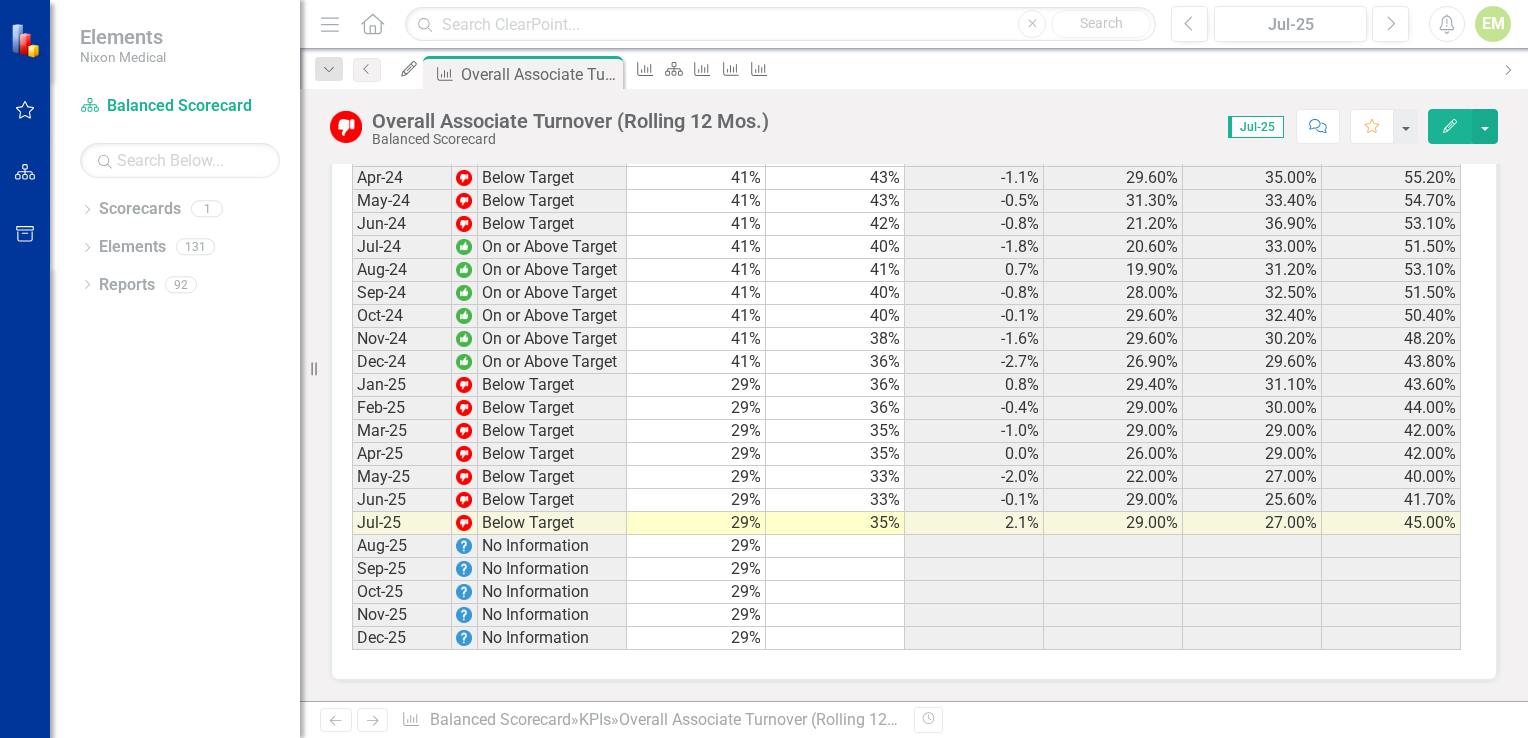 click on "Edit" 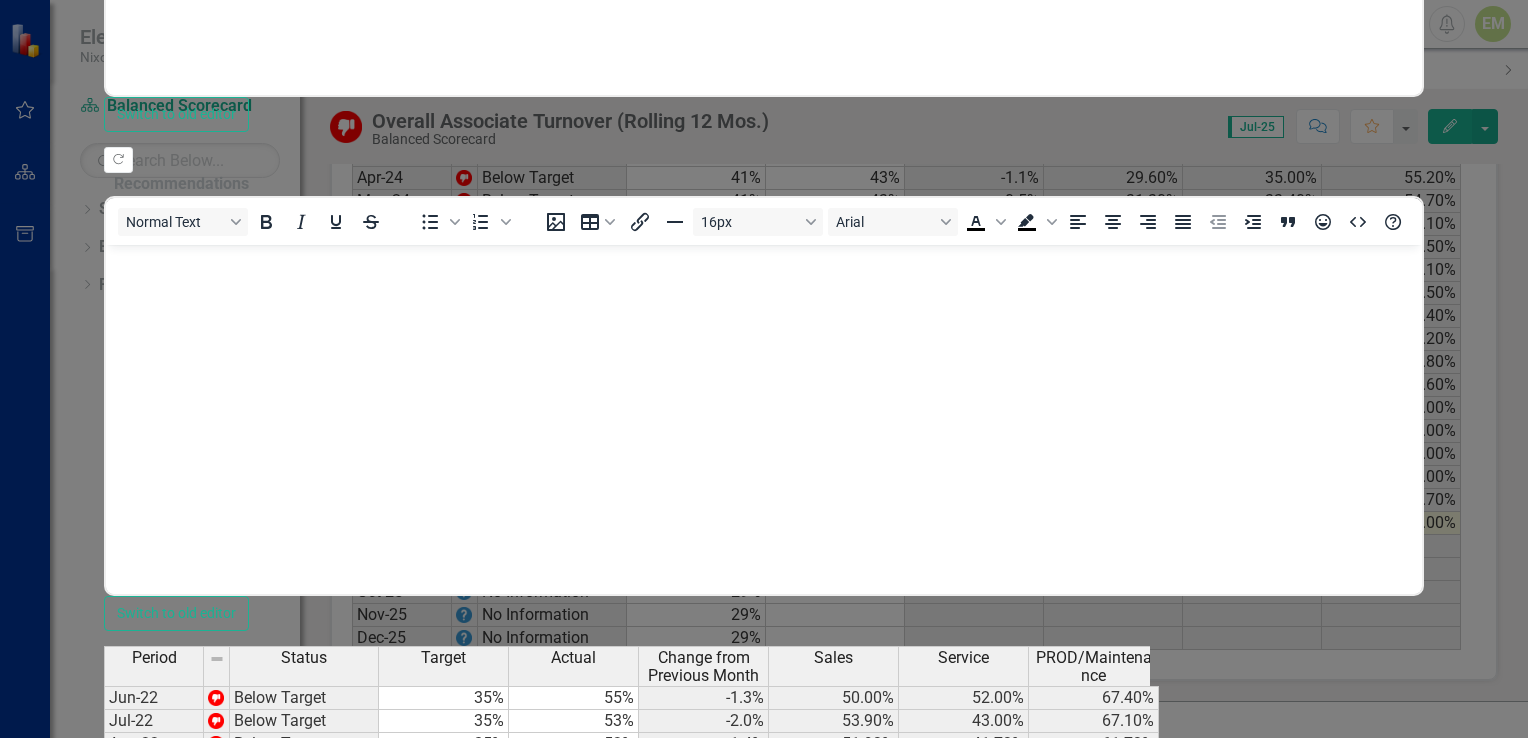 scroll, scrollTop: 0, scrollLeft: 0, axis: both 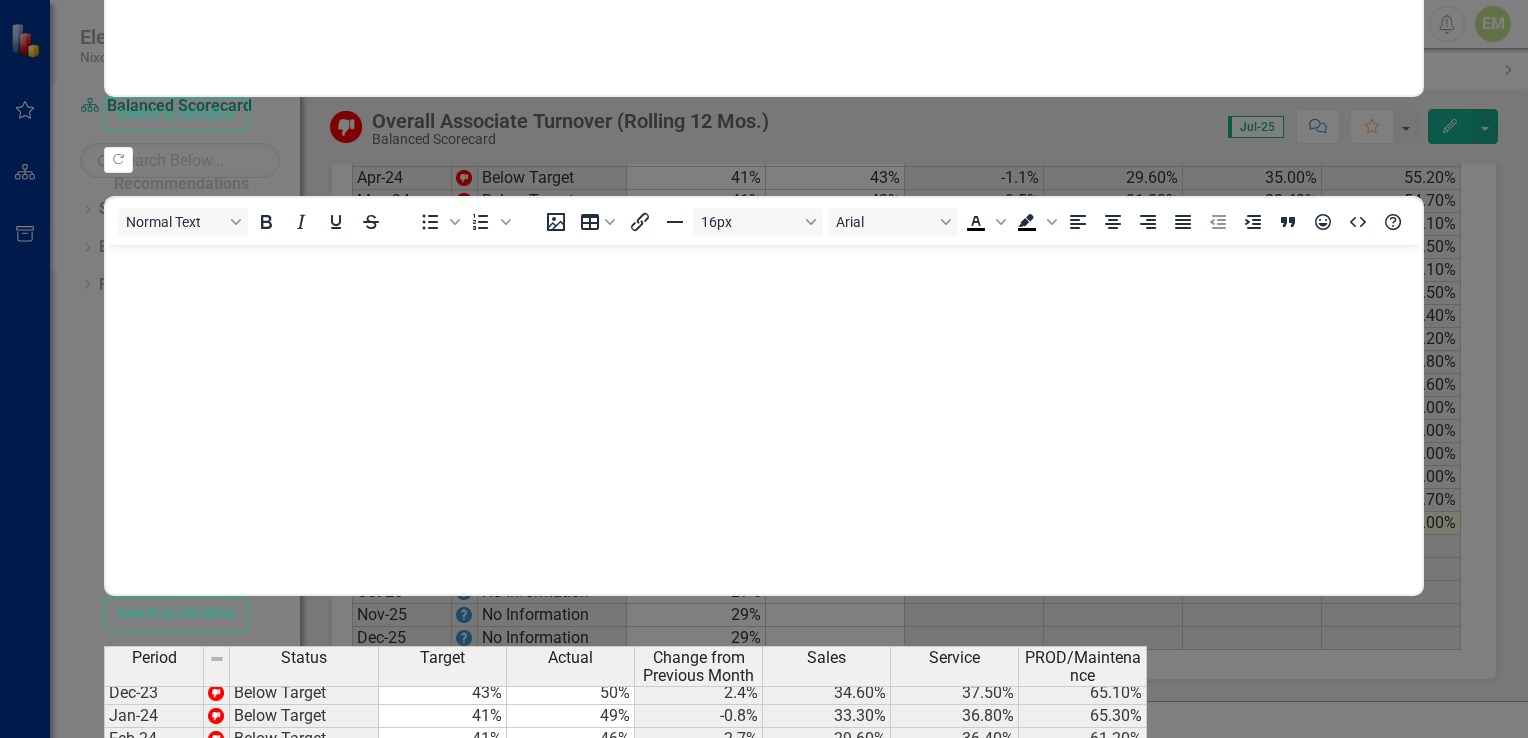click on "Save" at bounding box center [210, 1273] 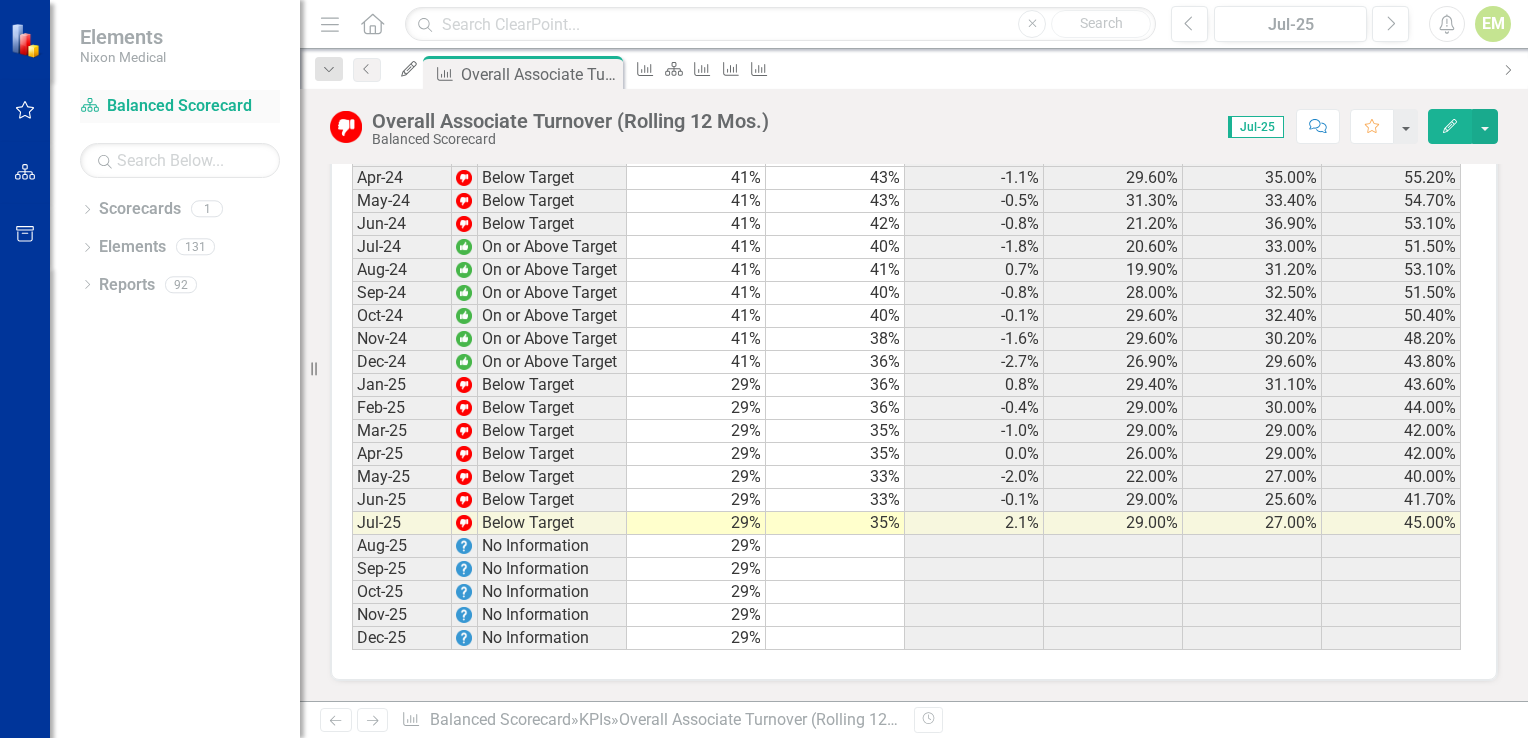 click on "Scorecard Balanced Scorecard" at bounding box center [180, 106] 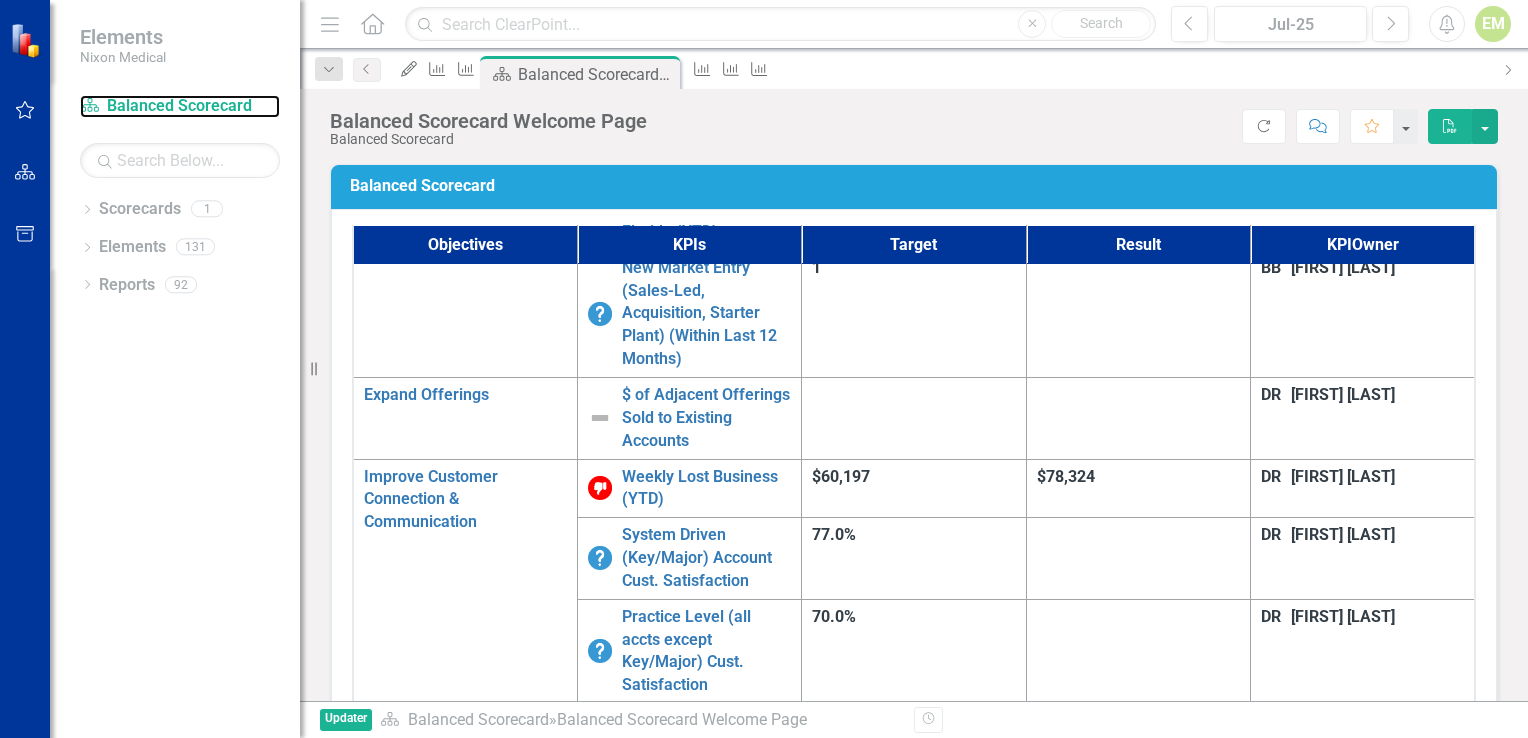 scroll, scrollTop: 600, scrollLeft: 0, axis: vertical 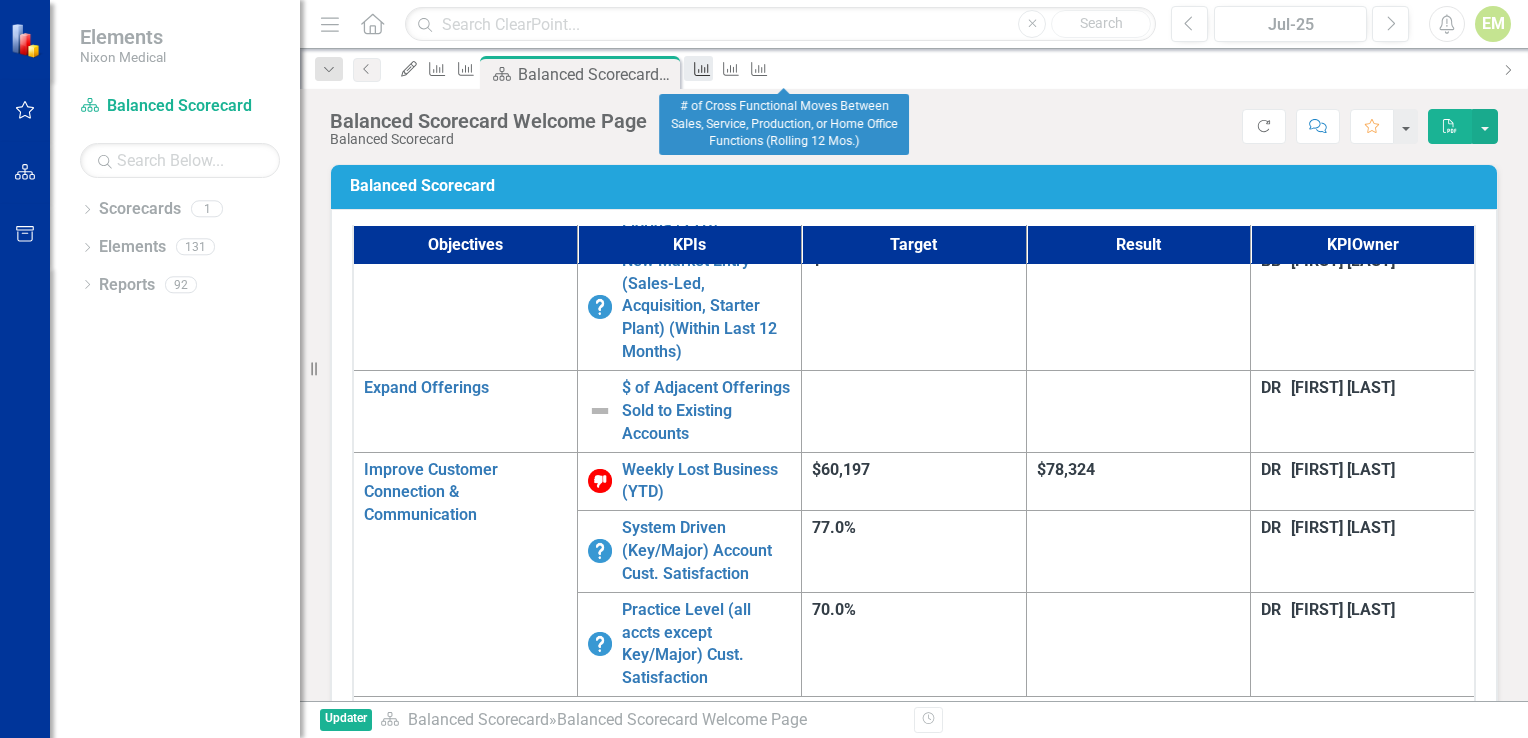 click on "KPI" 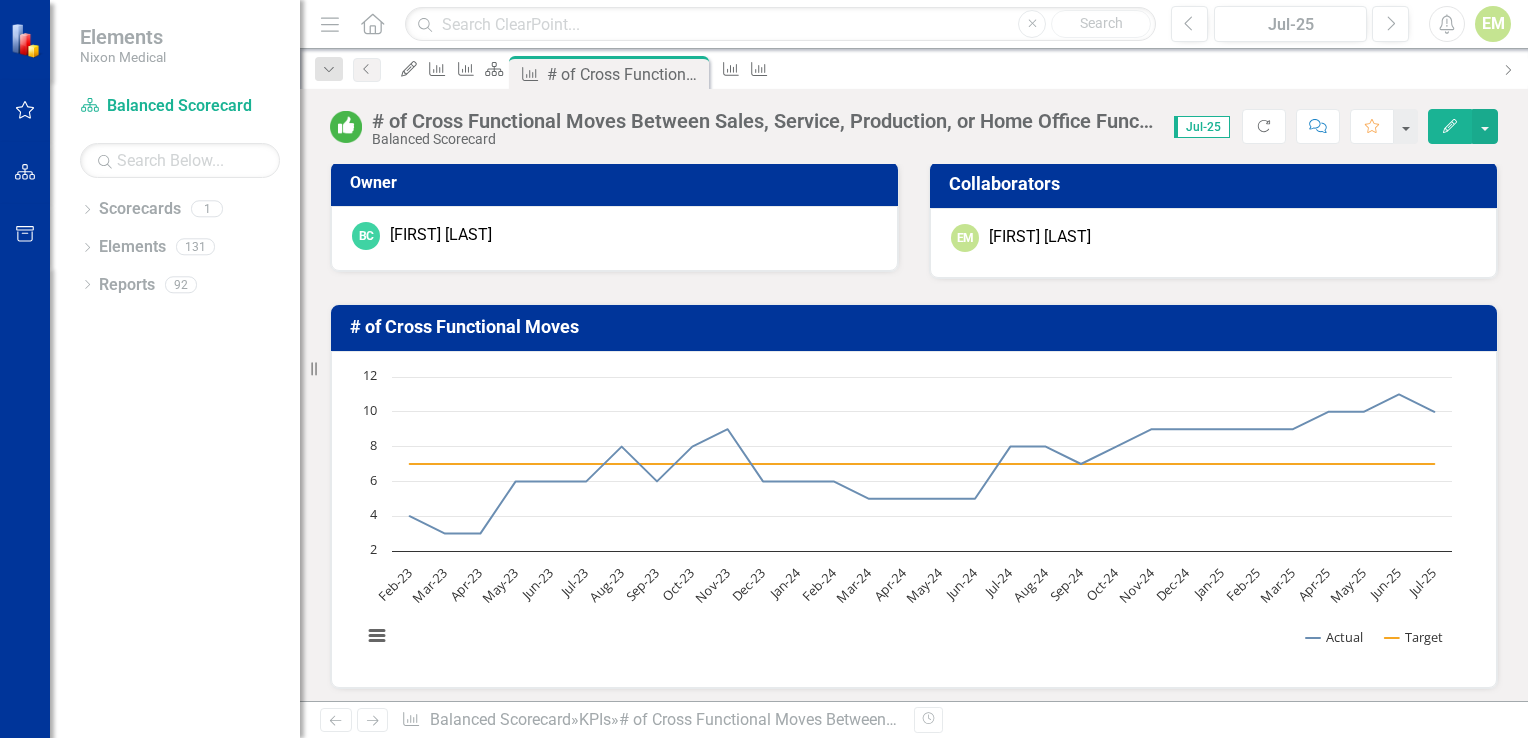 scroll, scrollTop: 0, scrollLeft: 0, axis: both 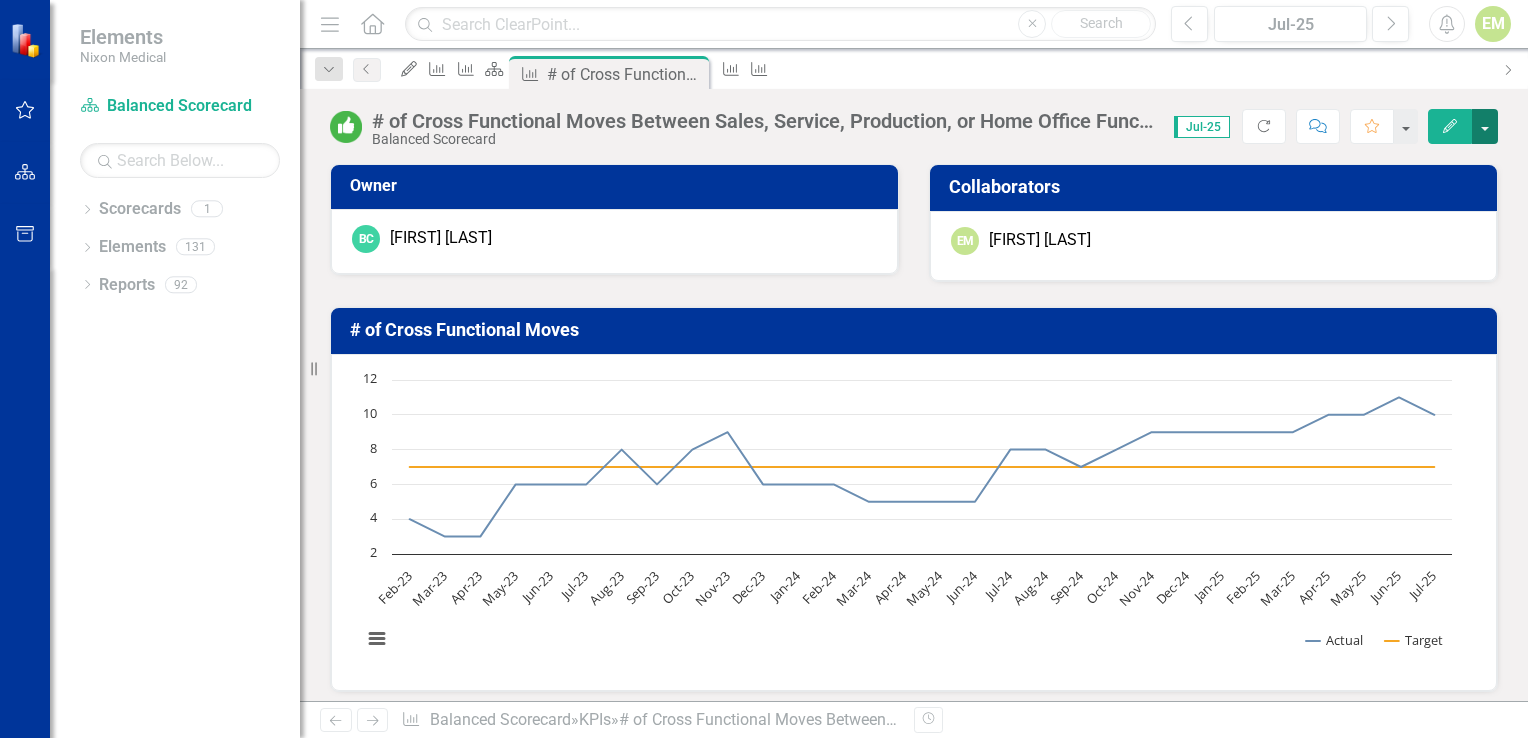 click at bounding box center [1485, 126] 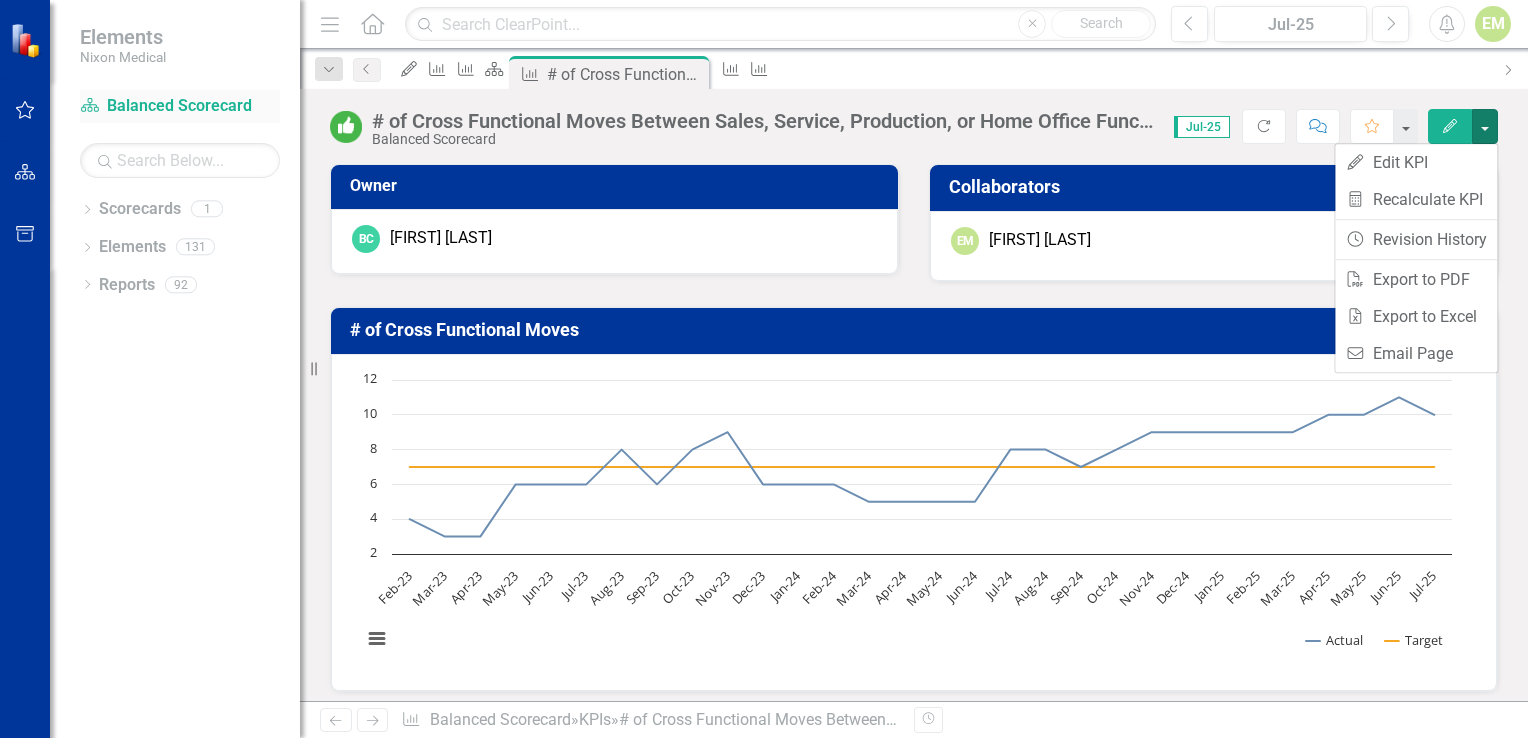 click on "Scorecard Balanced Scorecard" at bounding box center [180, 106] 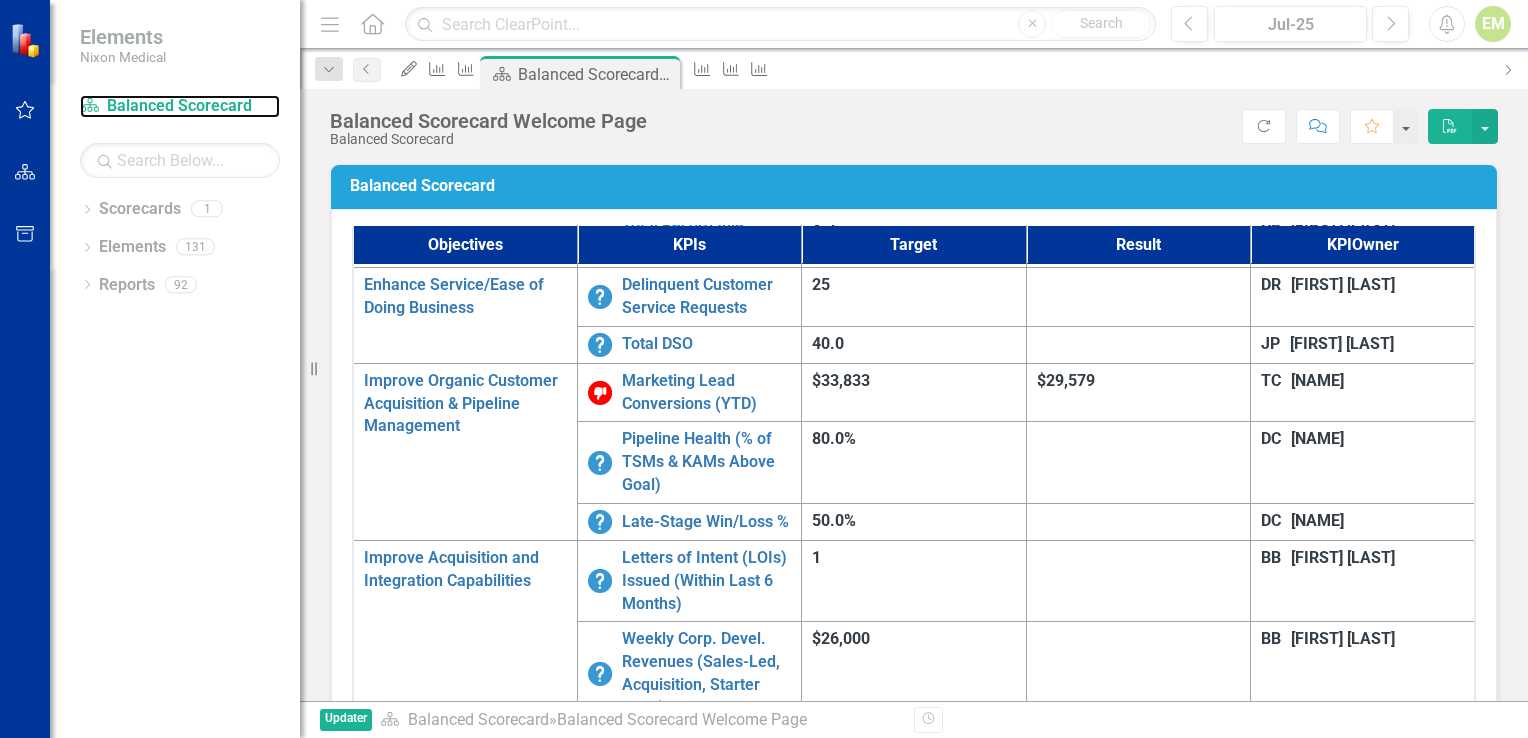 scroll, scrollTop: 1268, scrollLeft: 0, axis: vertical 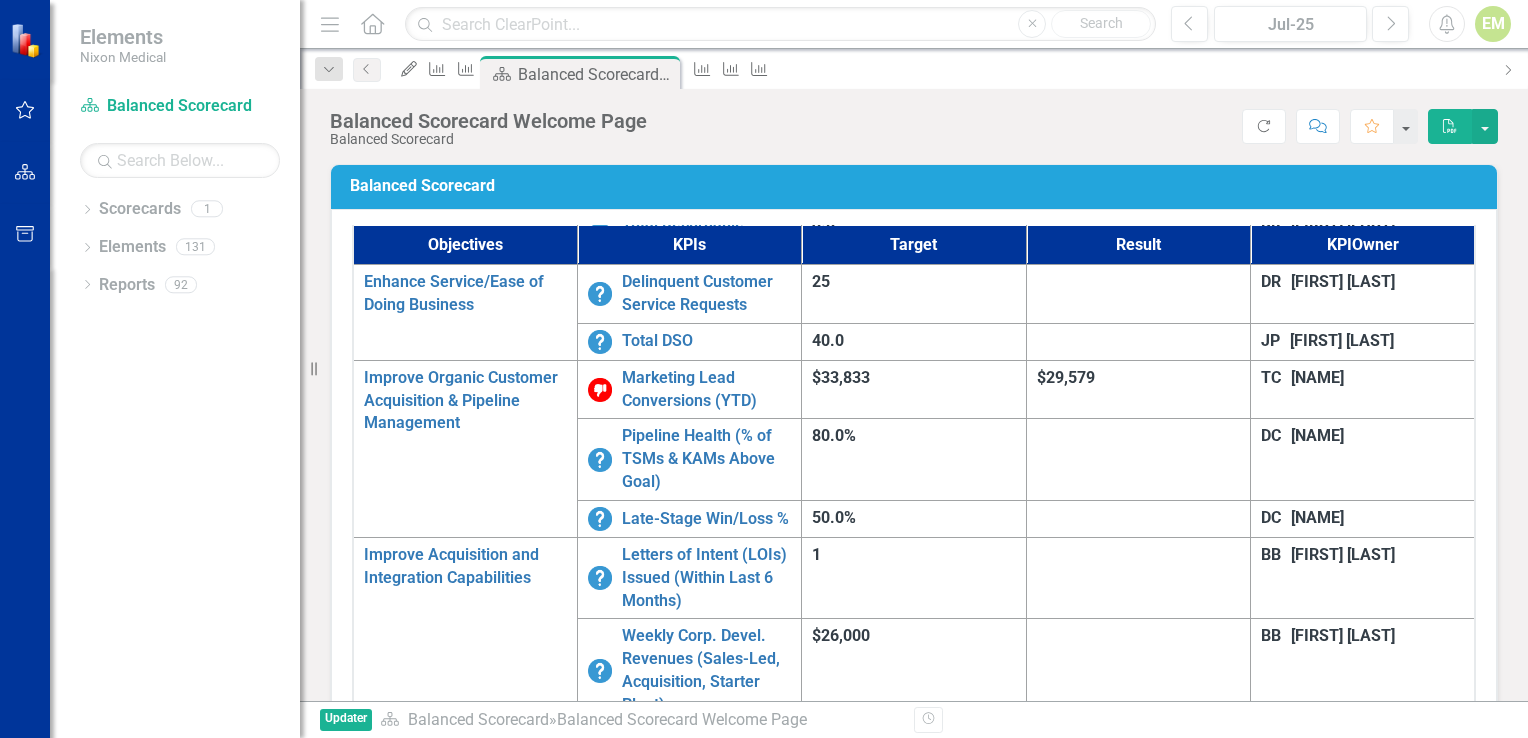click on "59%" at bounding box center [1138, 1254] 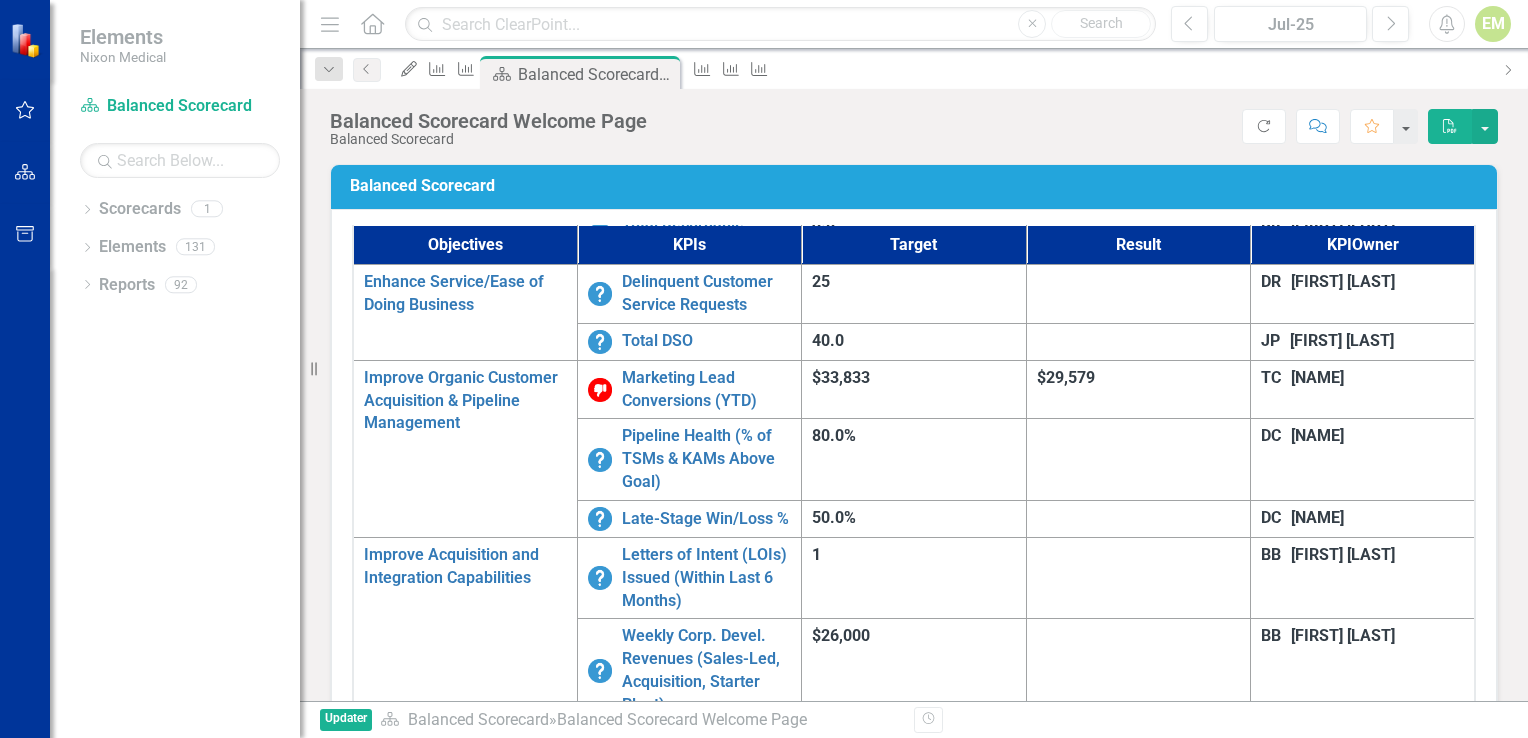click on "59%" at bounding box center [1138, 1254] 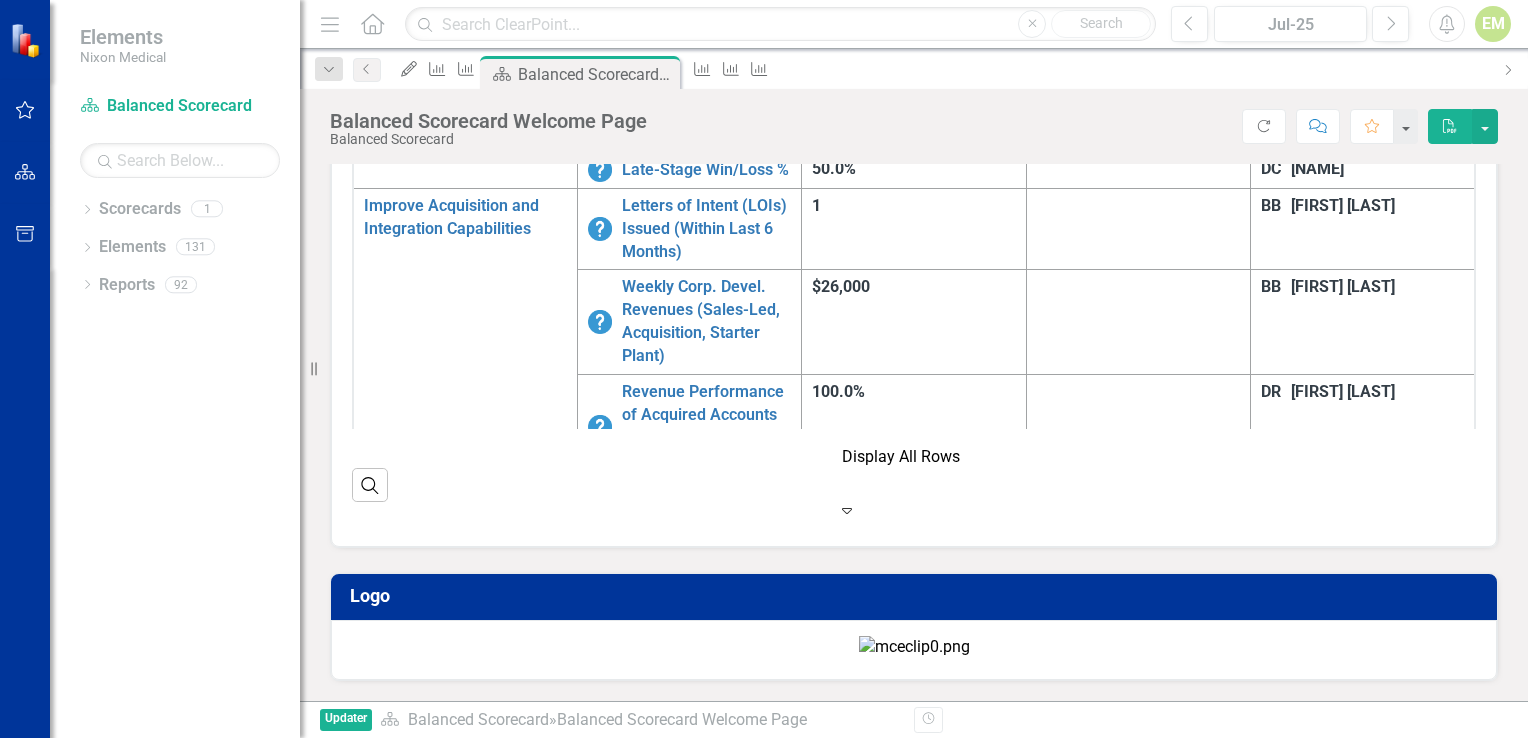 scroll, scrollTop: 840, scrollLeft: 0, axis: vertical 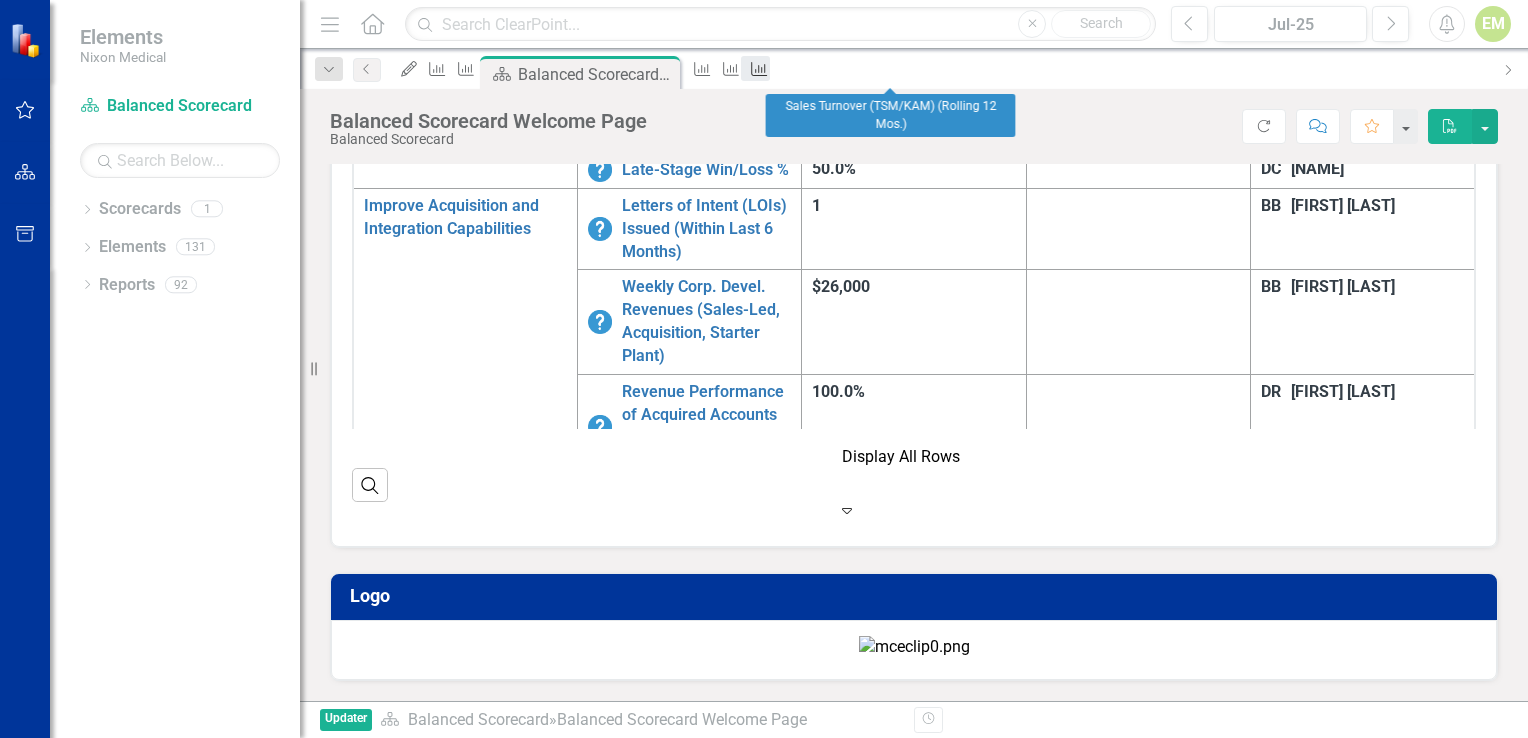 click on "KPI" 